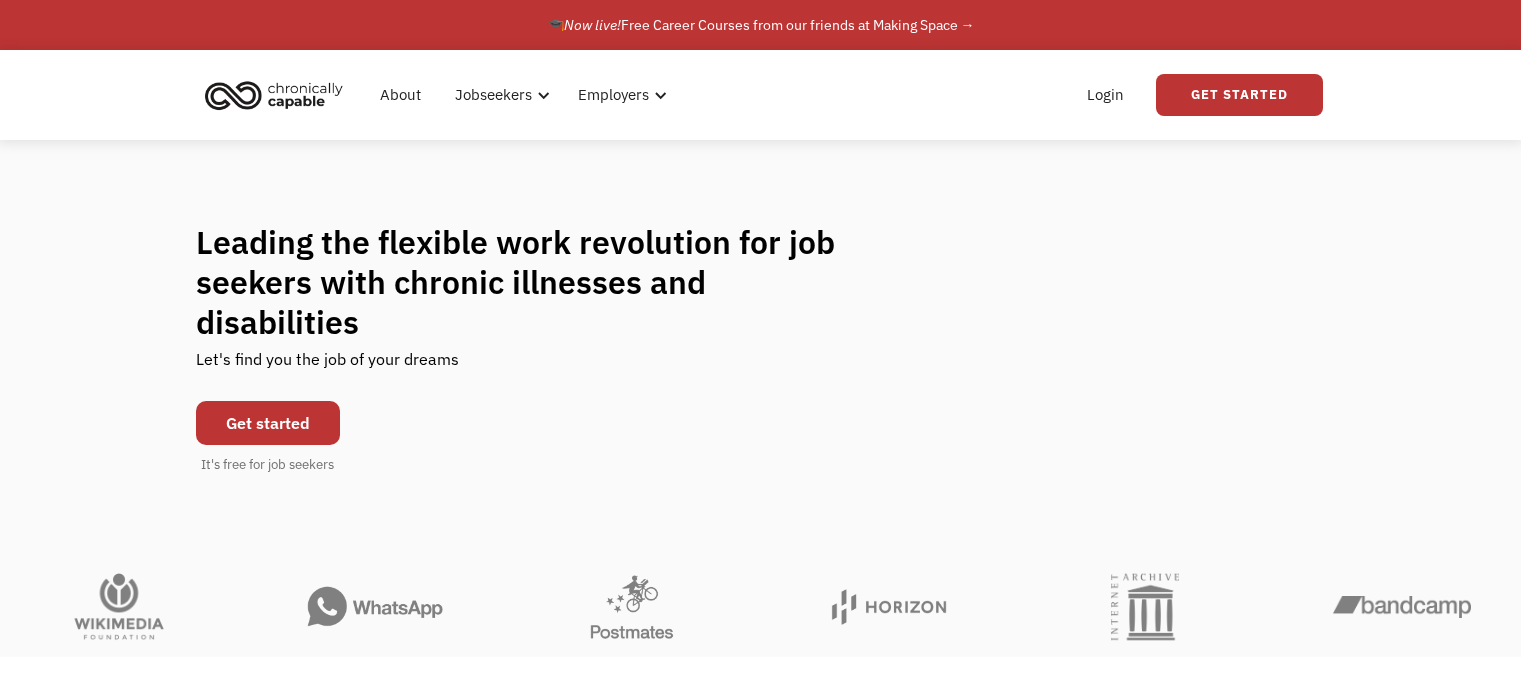 scroll, scrollTop: 0, scrollLeft: 0, axis: both 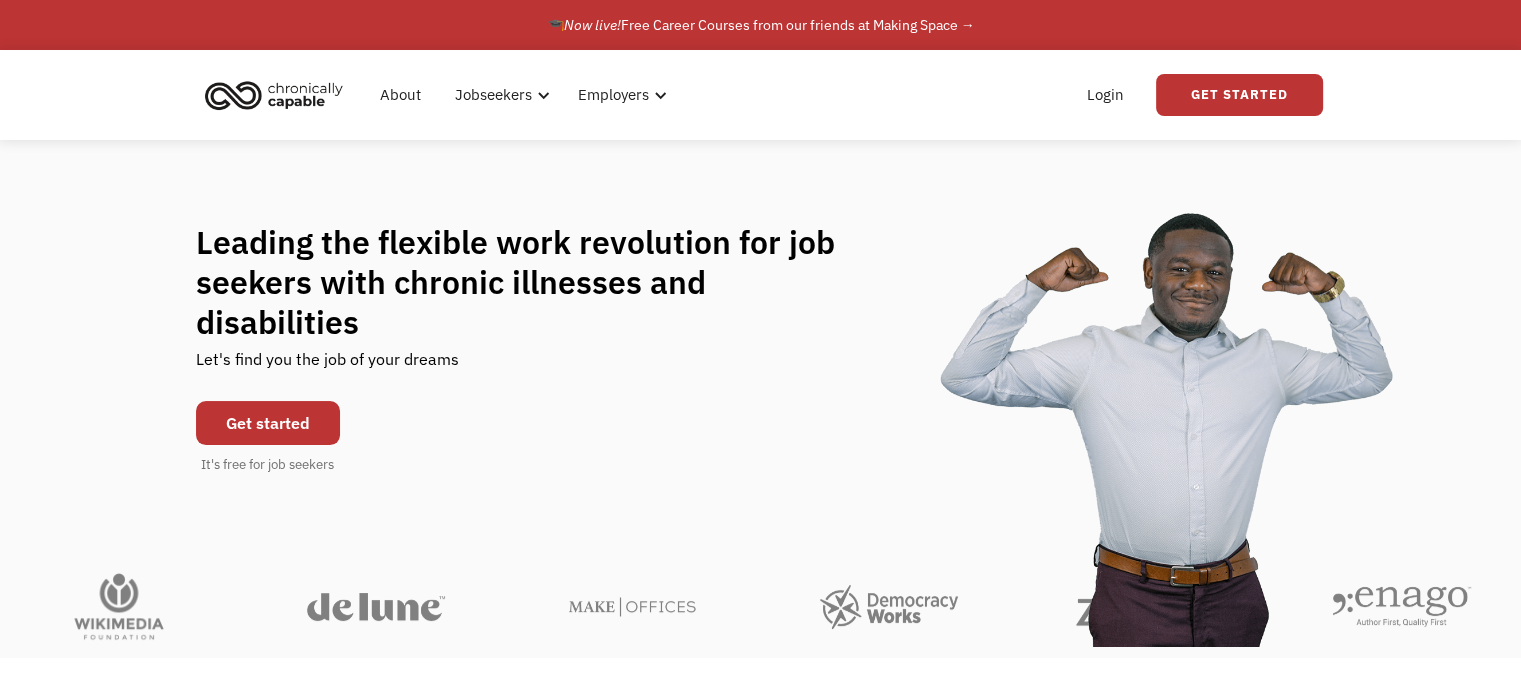 click on "Get started" at bounding box center [268, 423] 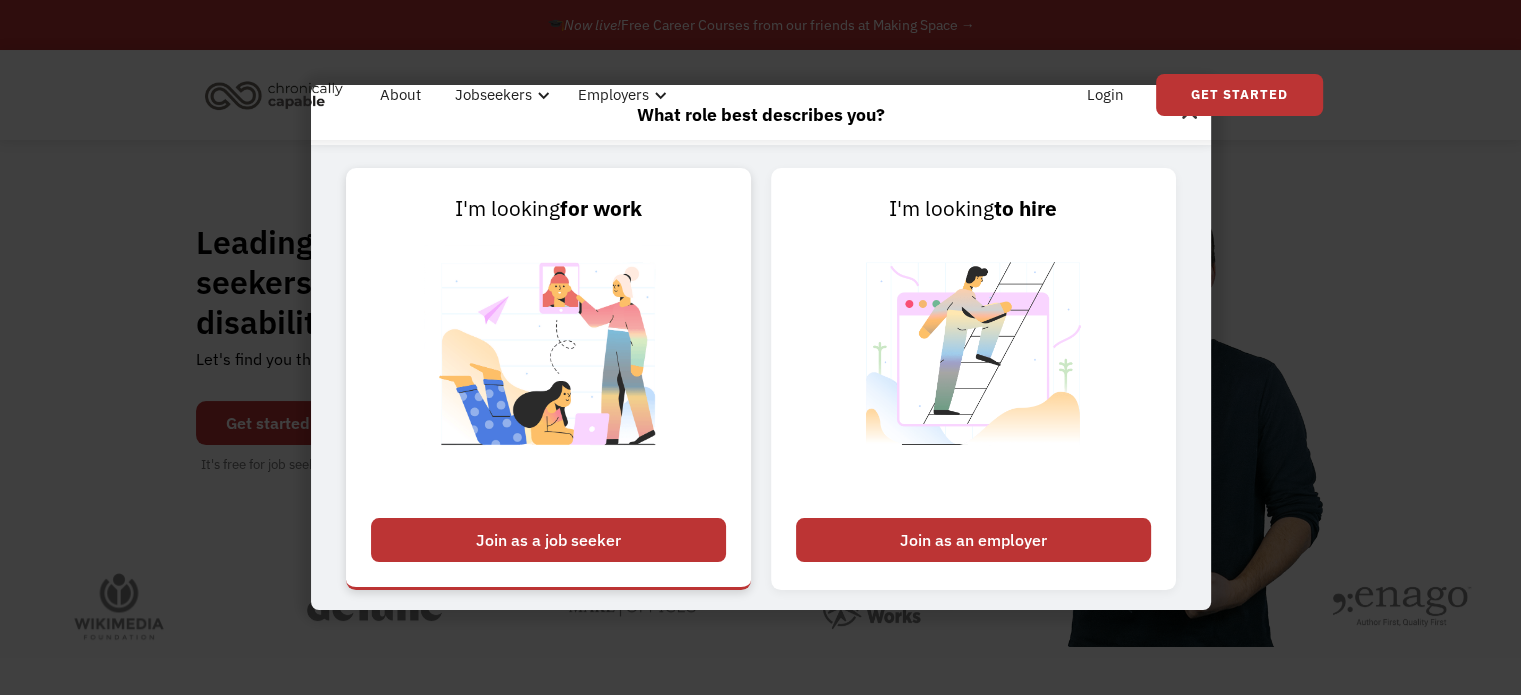 click on "Join as a job seeker" at bounding box center [548, 540] 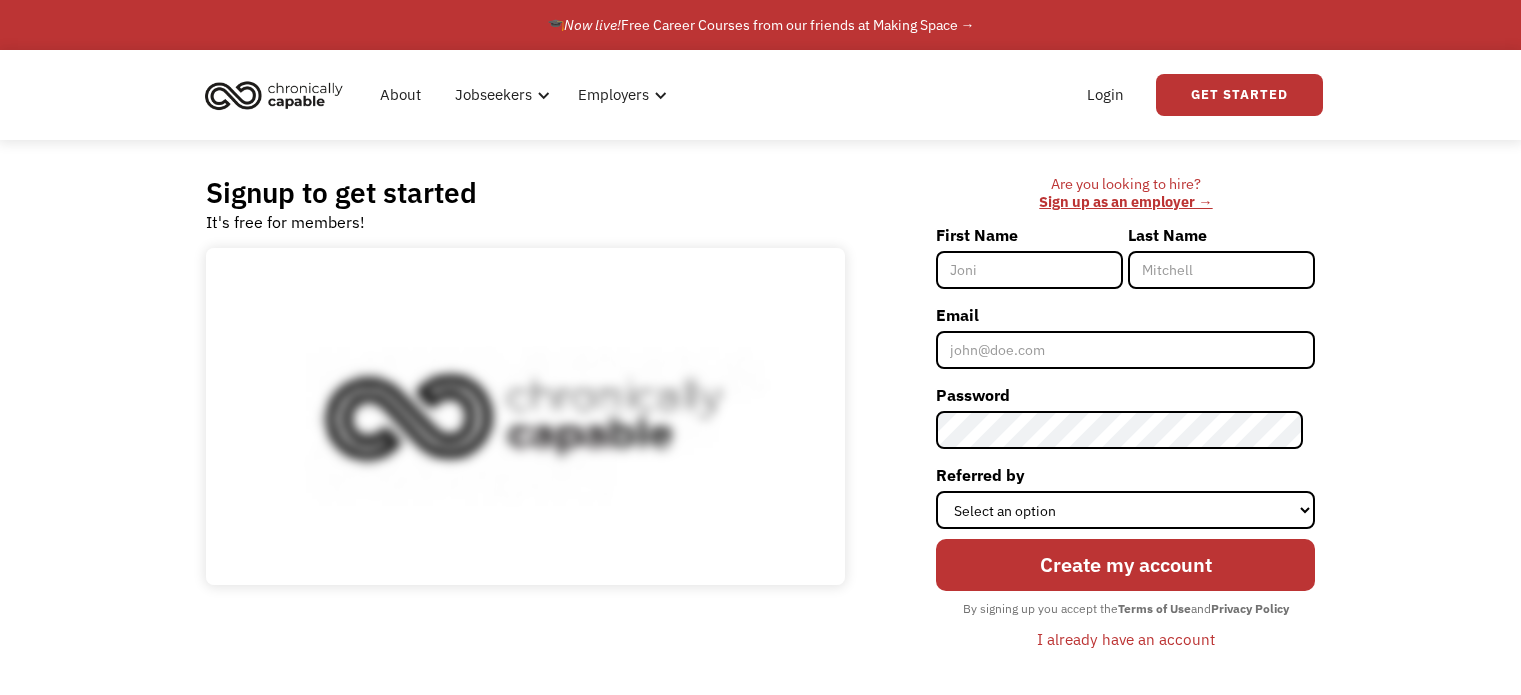 scroll, scrollTop: 0, scrollLeft: 0, axis: both 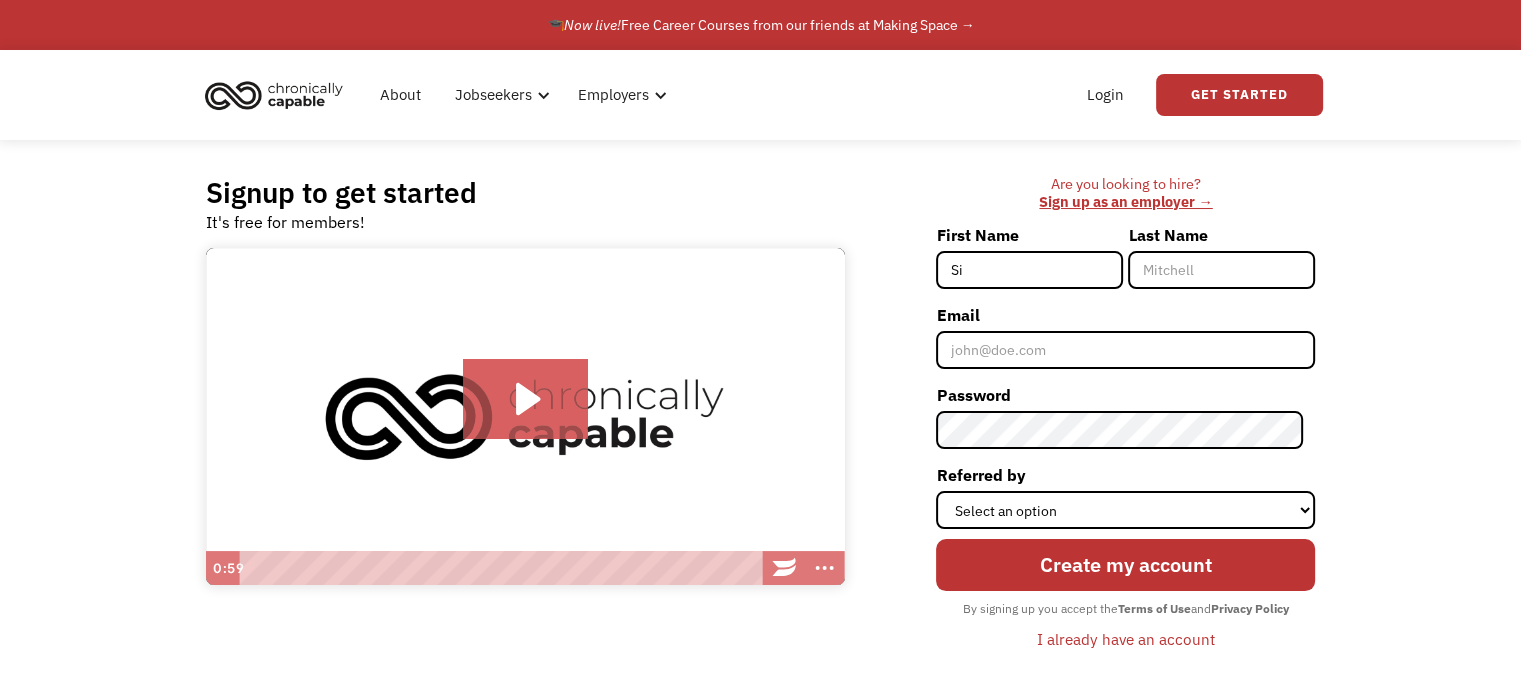 type on "Sierra" 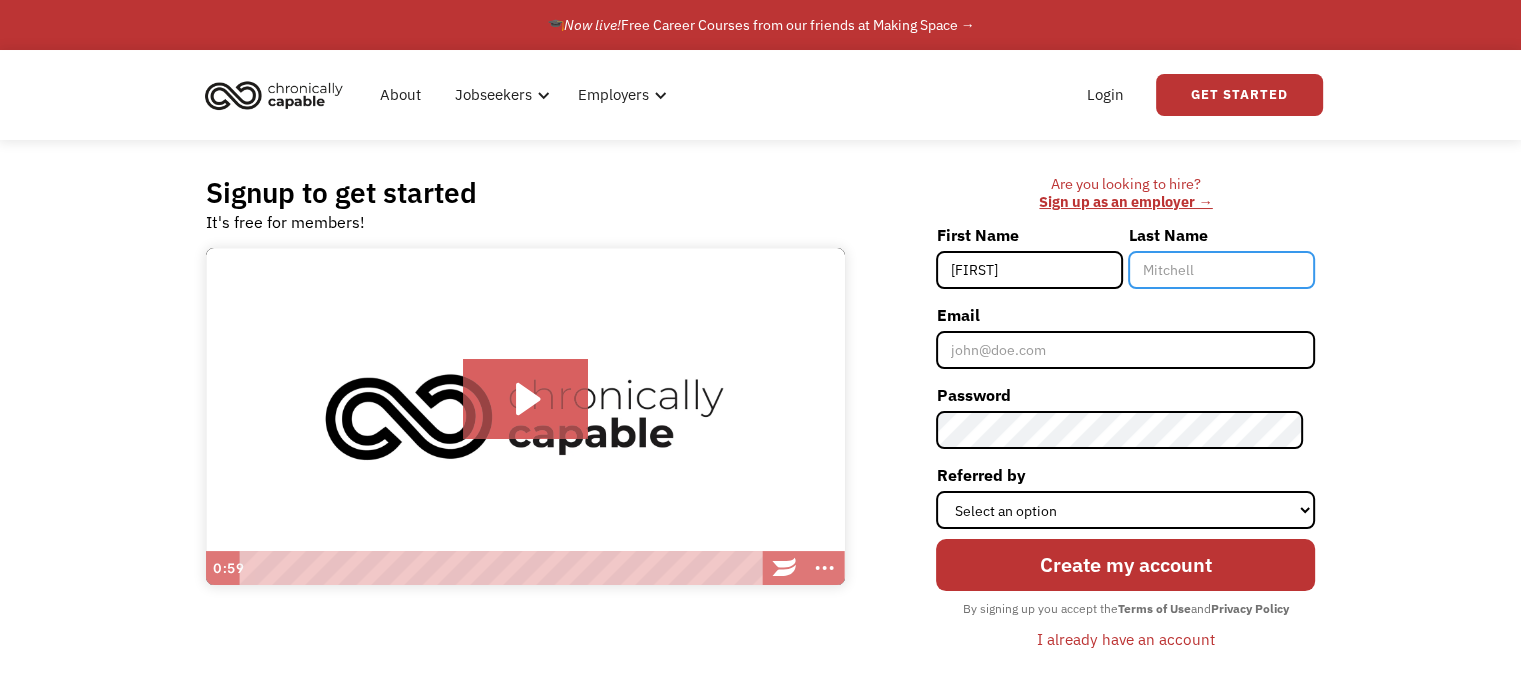 type on "Bostwick" 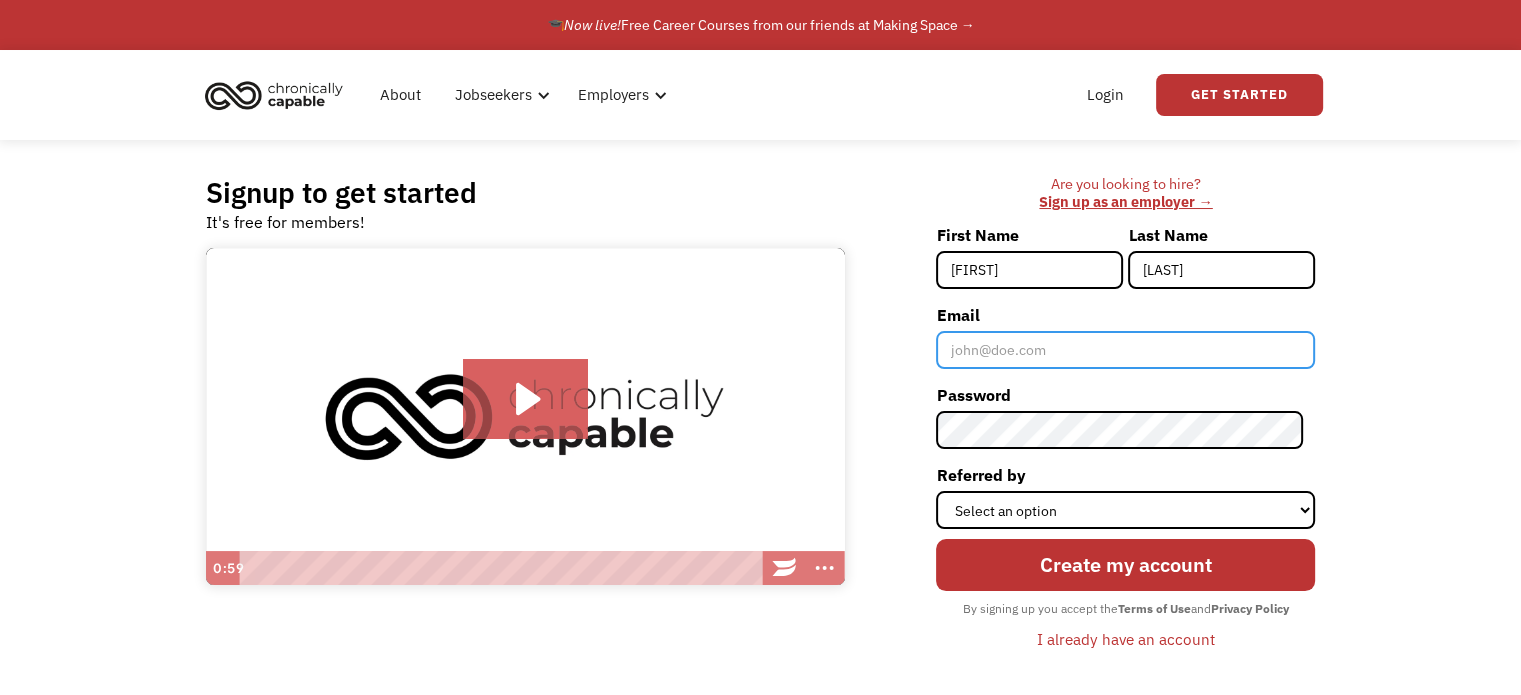 click on "Email" at bounding box center (1125, 350) 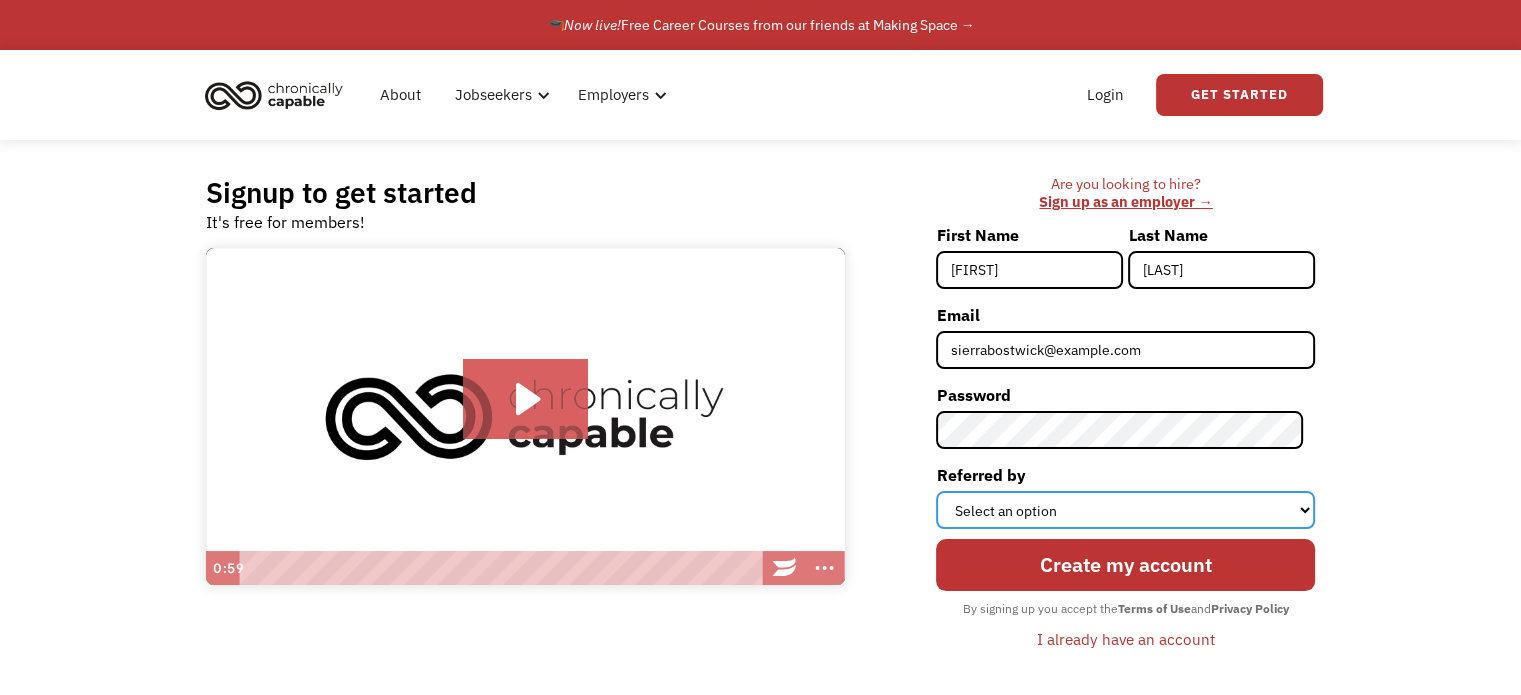 click on "Select an option Instagram Facebook Twitter Search Engine News Article Word of Mouth Employer Other" at bounding box center (1125, 510) 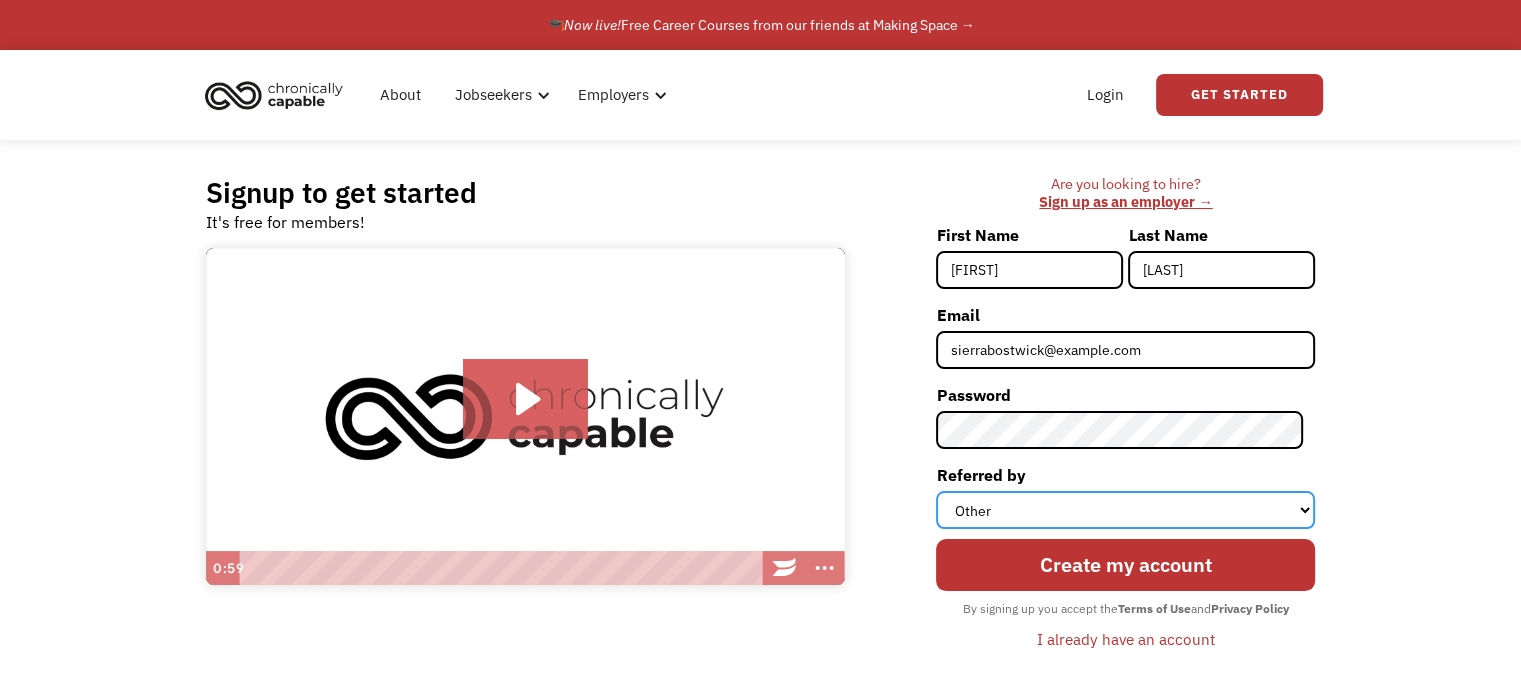 click on "Select an option Instagram Facebook Twitter Search Engine News Article Word of Mouth Employer Other" at bounding box center (1125, 510) 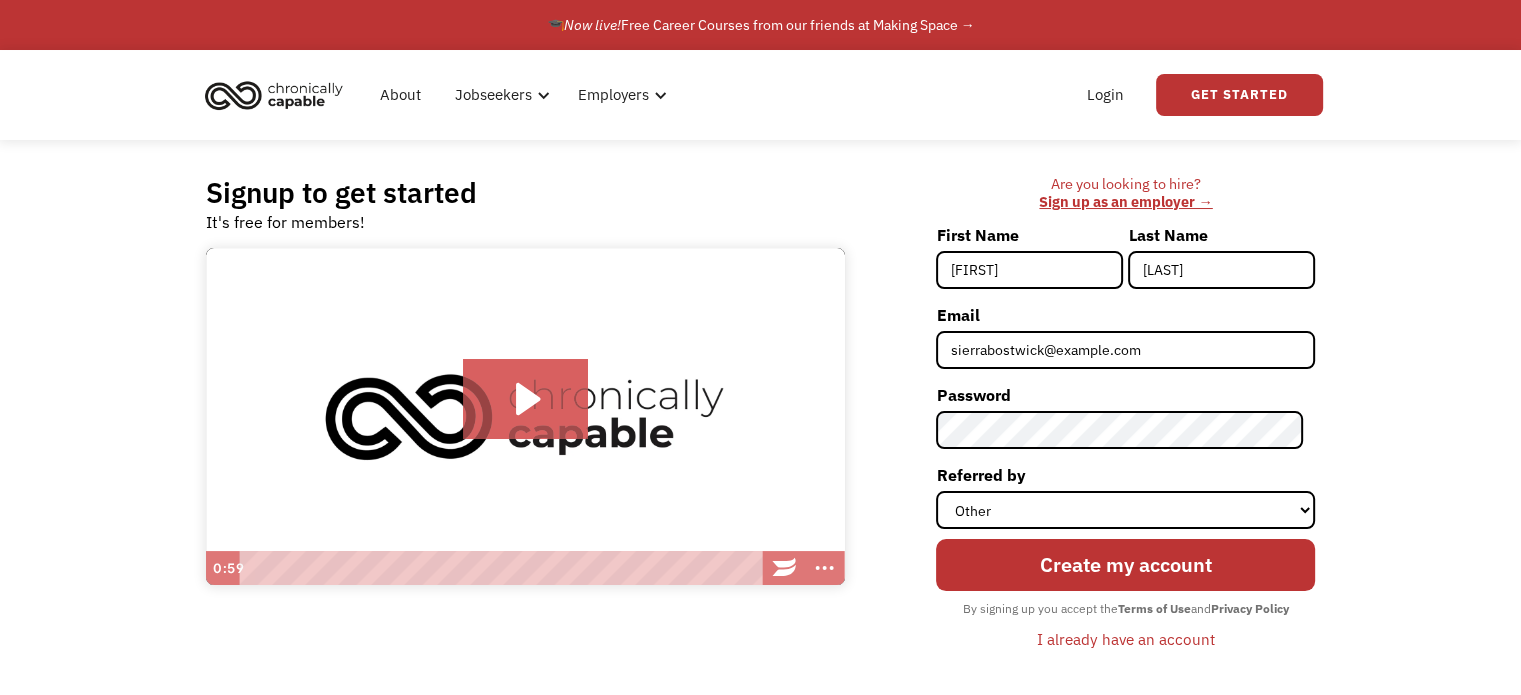 click on "Create my account" at bounding box center (1125, 565) 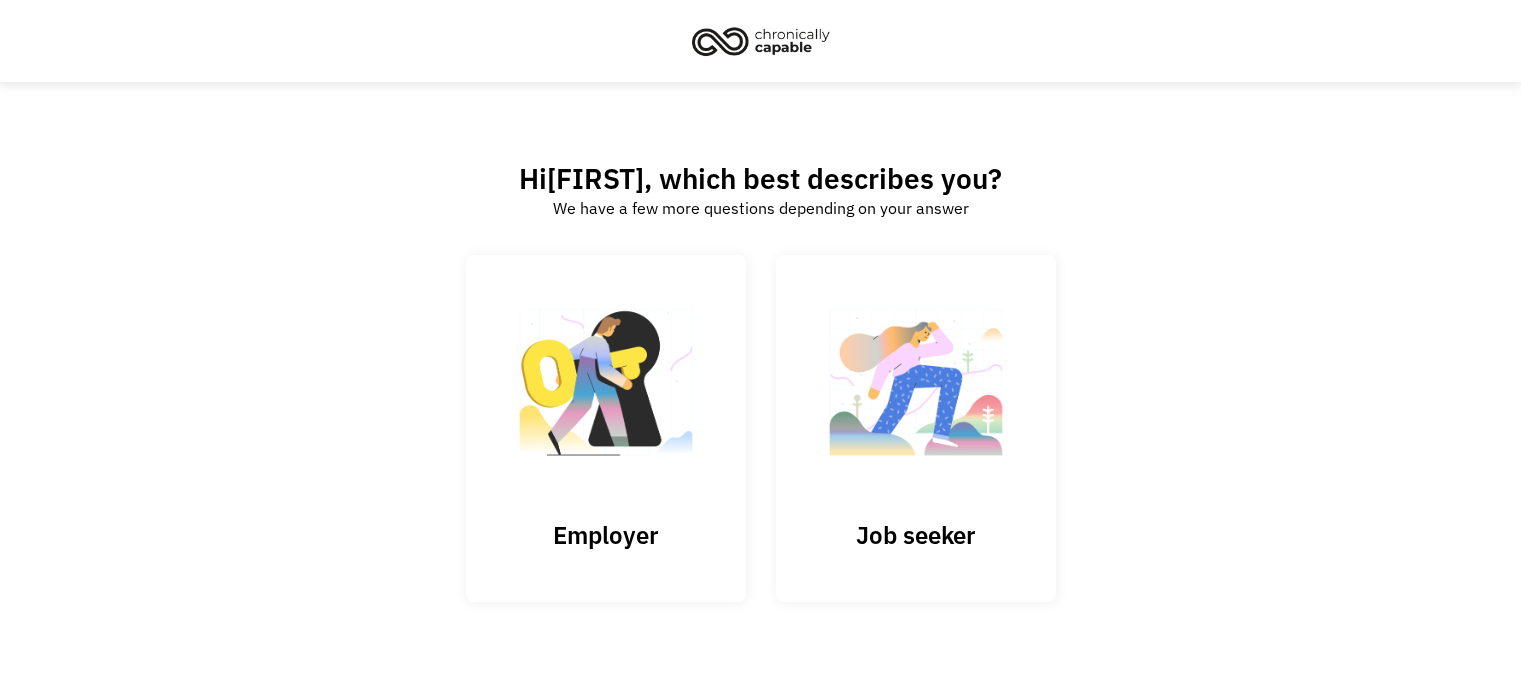 scroll, scrollTop: 0, scrollLeft: 0, axis: both 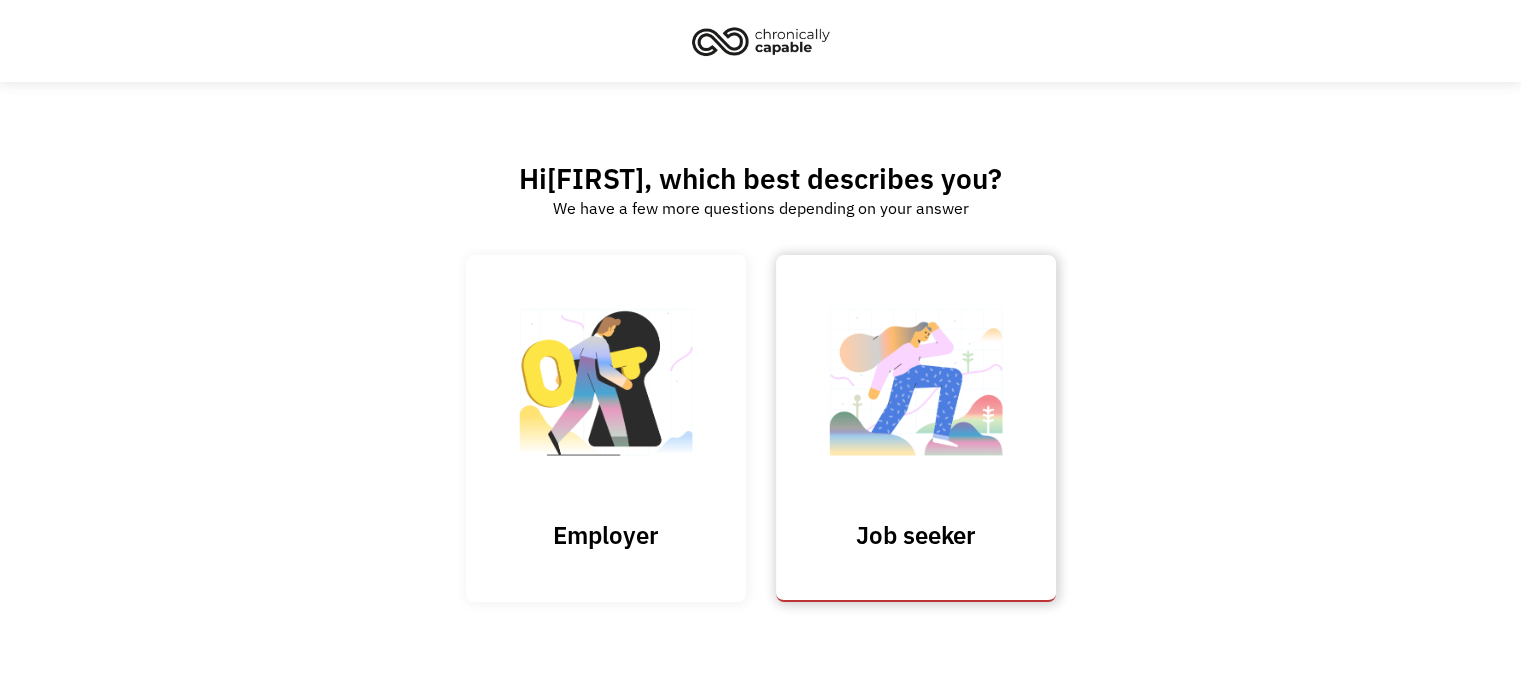 click at bounding box center (916, 392) 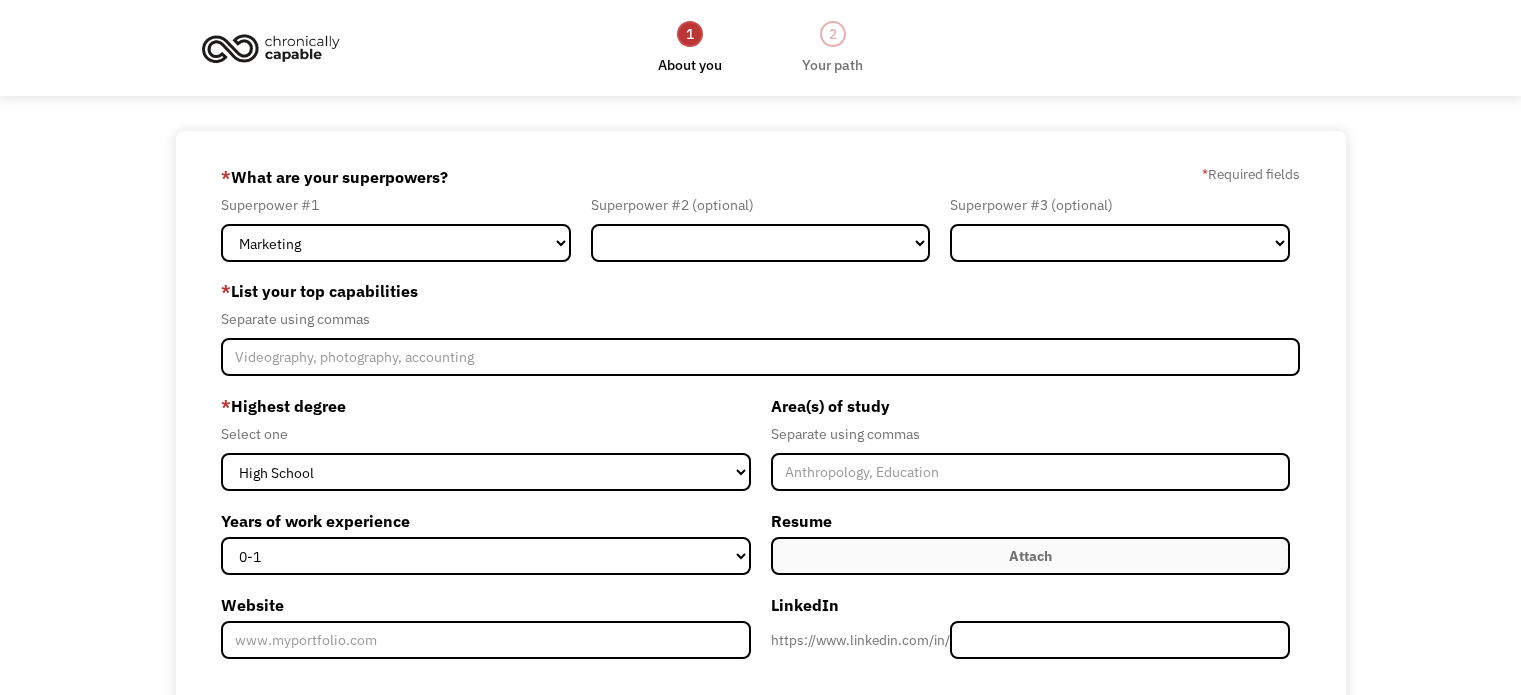 scroll, scrollTop: 0, scrollLeft: 0, axis: both 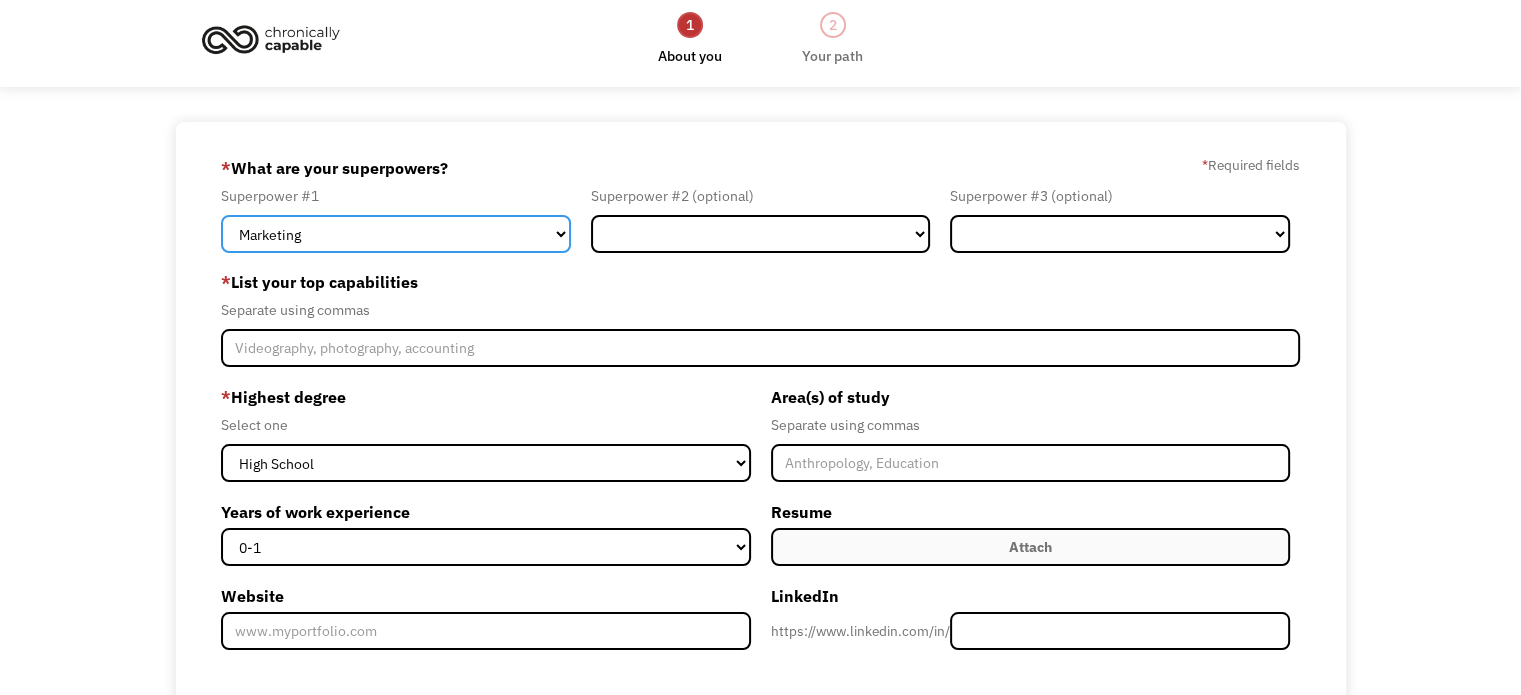 click on "Marketing Human Resources Finance Technology Operations Sales Industrial & Manufacturing Administration Legal Communications & Public Relations Customer Service Design Healthcare Science & Education Engineering & Construction Other" at bounding box center [396, 234] 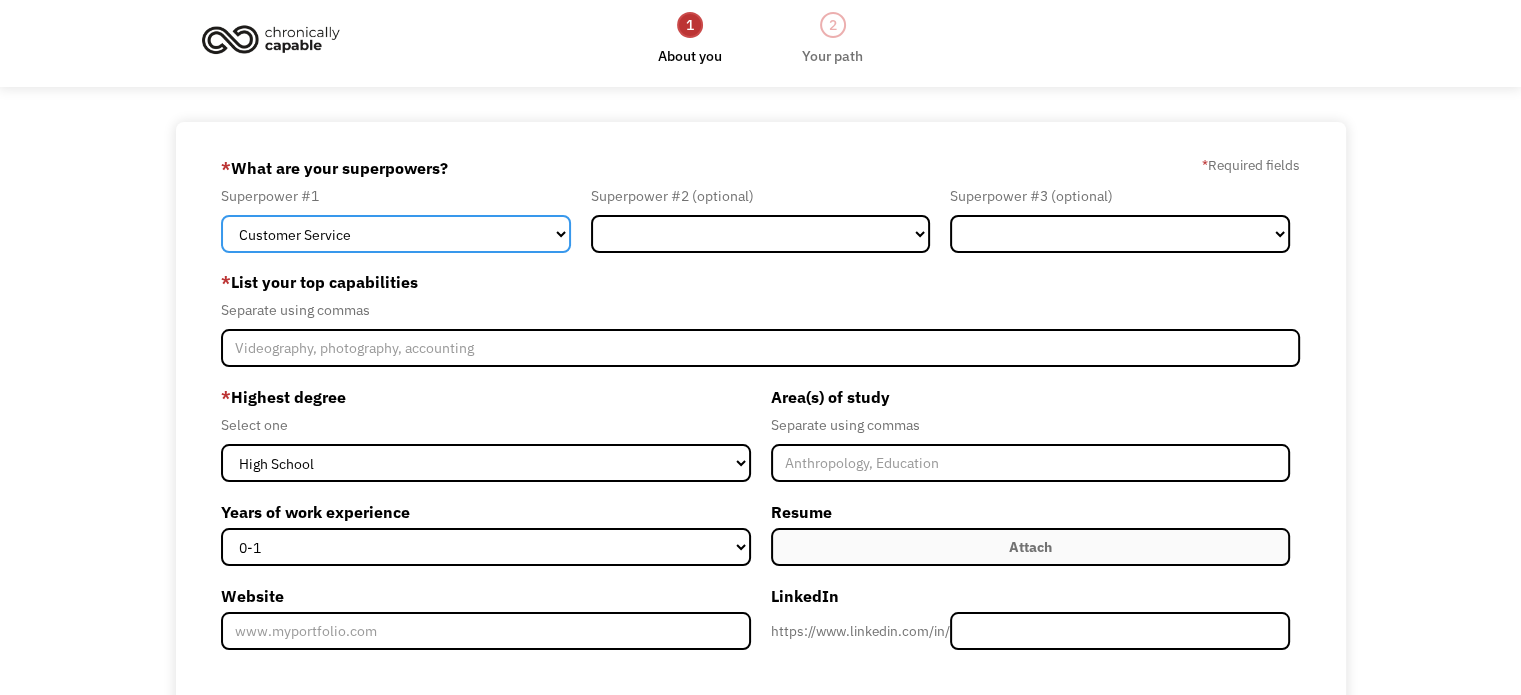 click on "Marketing Human Resources Finance Technology Operations Sales Industrial & Manufacturing Administration Legal Communications & Public Relations Customer Service Design Healthcare Science & Education Engineering & Construction Other" at bounding box center [396, 234] 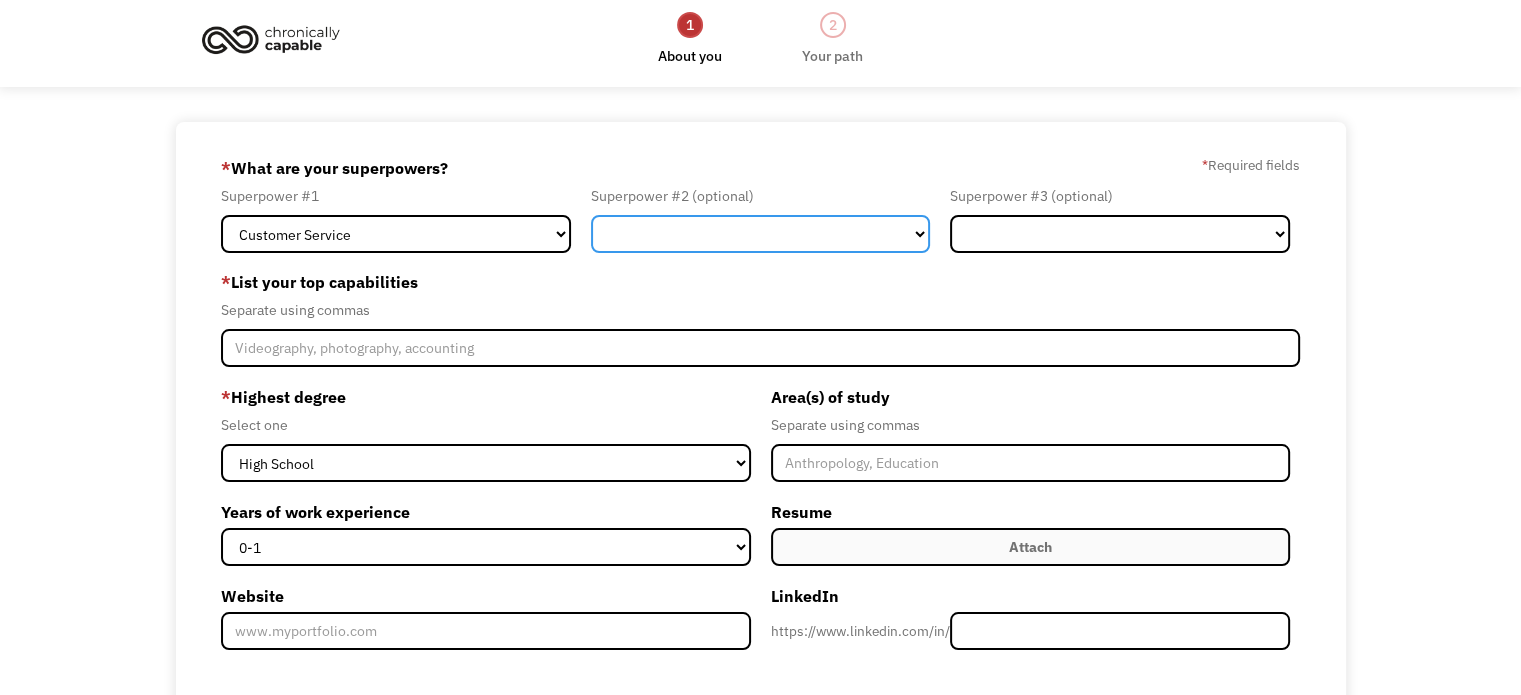click on "Marketing Human Resources Finance Technology Operations Sales Industrial & Manufacturing Administration Legal Communications & Public Relations Customer Service Design Healthcare Science & Education Engineering & Construction Other" at bounding box center [761, 234] 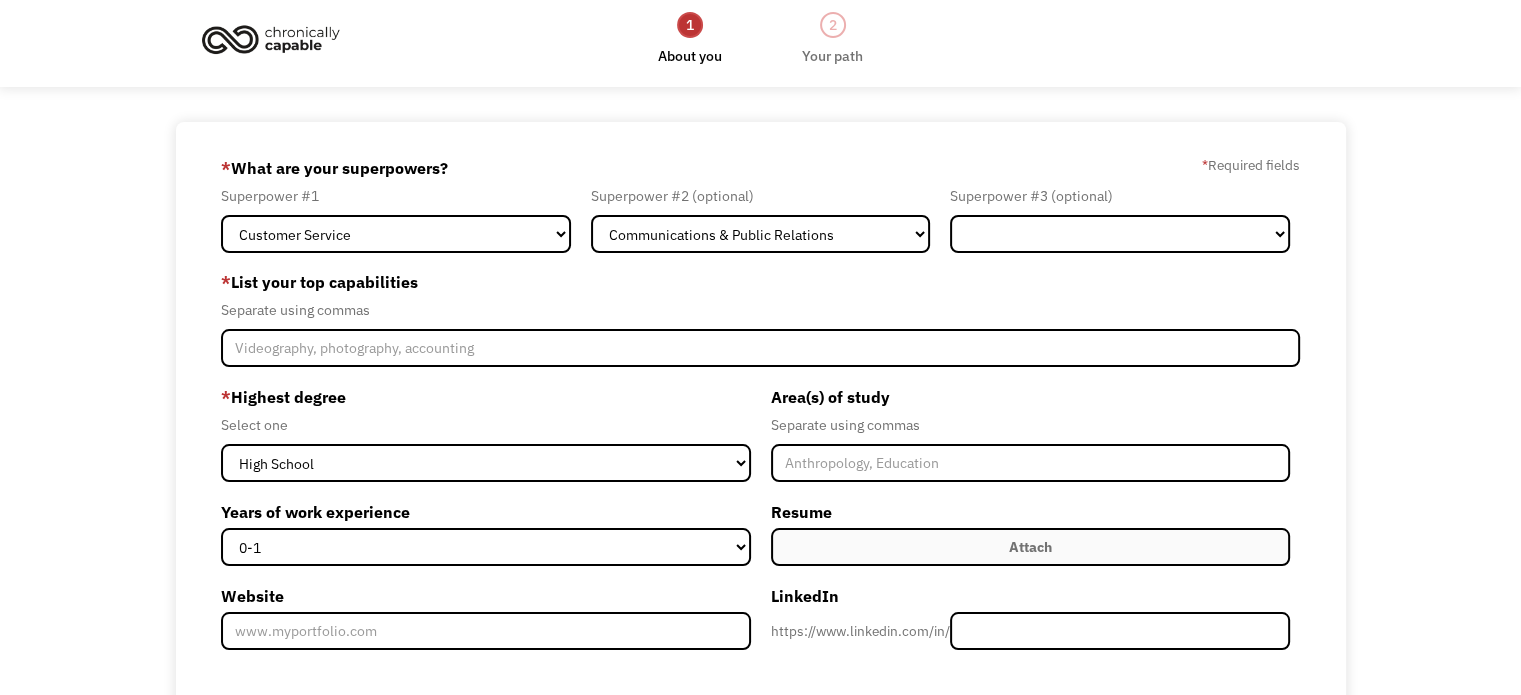 click on "Superpower #3 (optional) Marketing Human Resources Finance Technology Operations Sales Industrial & Manufacturing Administration Legal Communications & Public Relations Customer Service Design Healthcare Science & Education Engineering & Construction Other" at bounding box center (1120, 218) 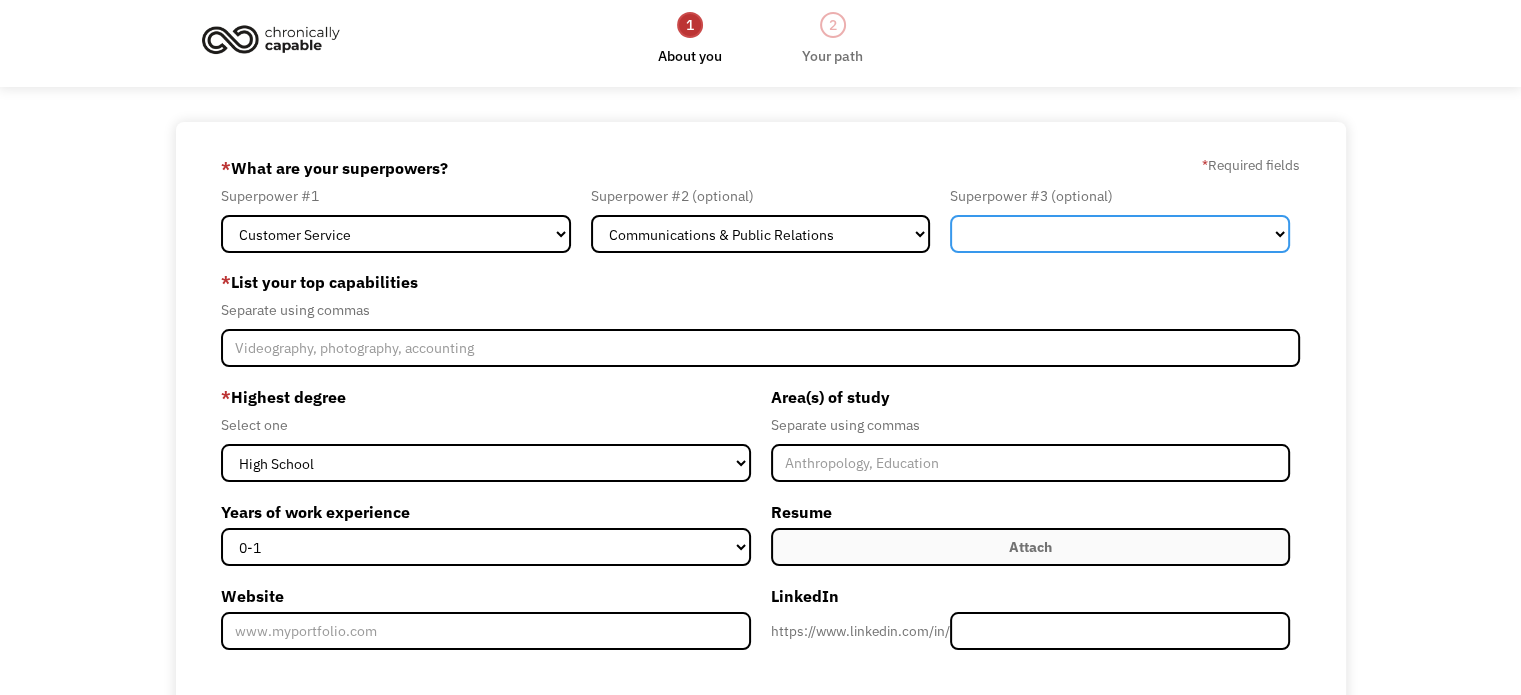 click on "Marketing Human Resources Finance Technology Operations Sales Industrial & Manufacturing Administration Legal Communications & Public Relations Customer Service Design Healthcare Science & Education Engineering & Construction Other" at bounding box center (1120, 234) 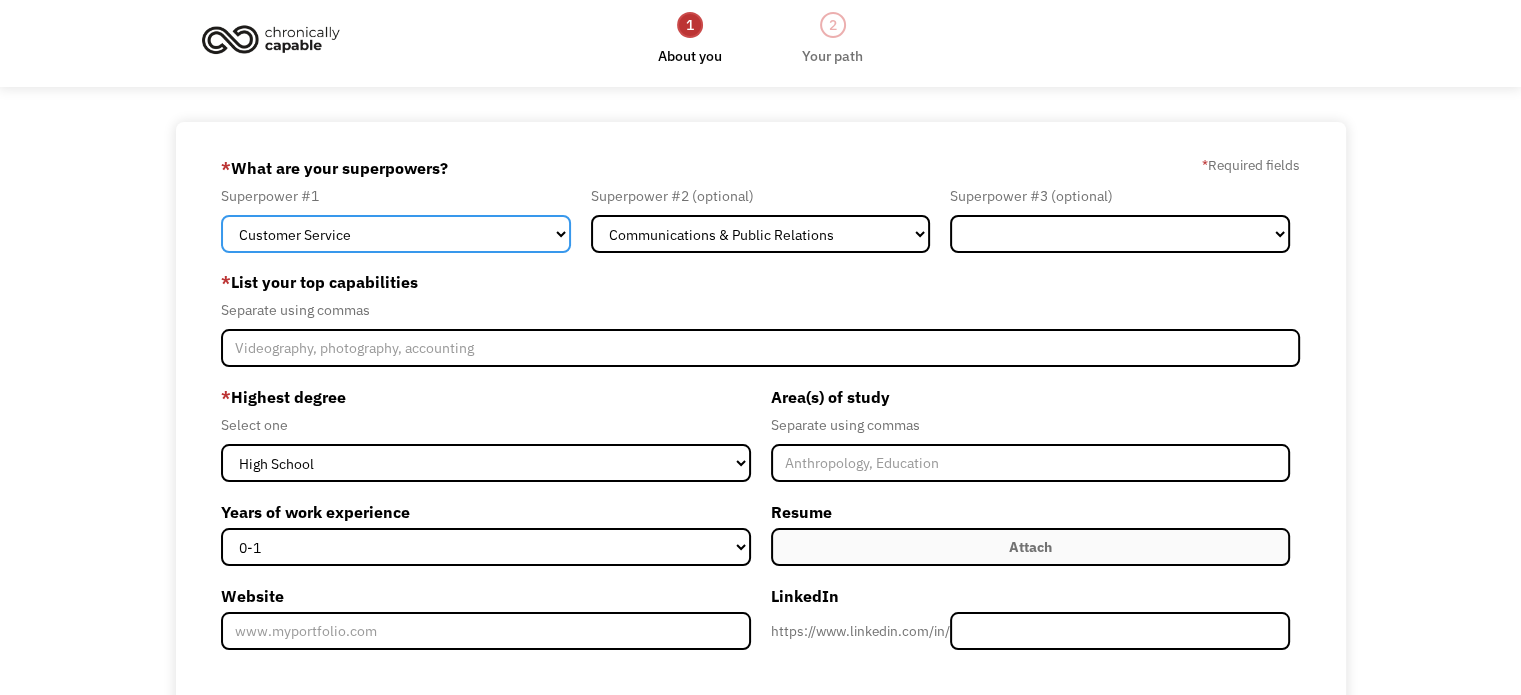 click on "Marketing Human Resources Finance Technology Operations Sales Industrial & Manufacturing Administration Legal Communications & Public Relations Customer Service Design Healthcare Science & Education Engineering & Construction Other" at bounding box center [396, 234] 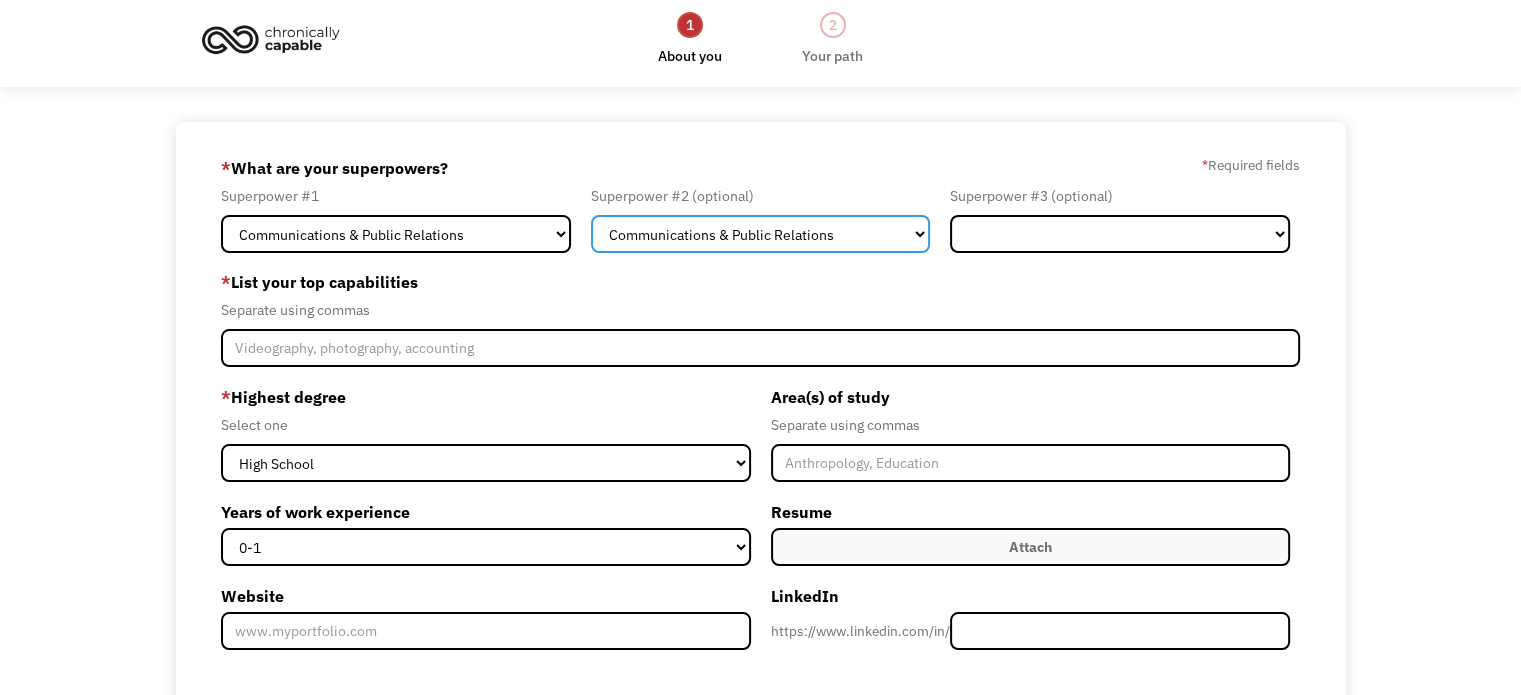 click on "Marketing Human Resources Finance Technology Operations Sales Industrial & Manufacturing Administration Legal Communications & Public Relations Customer Service Design Healthcare Science & Education Engineering & Construction Other" at bounding box center (761, 234) 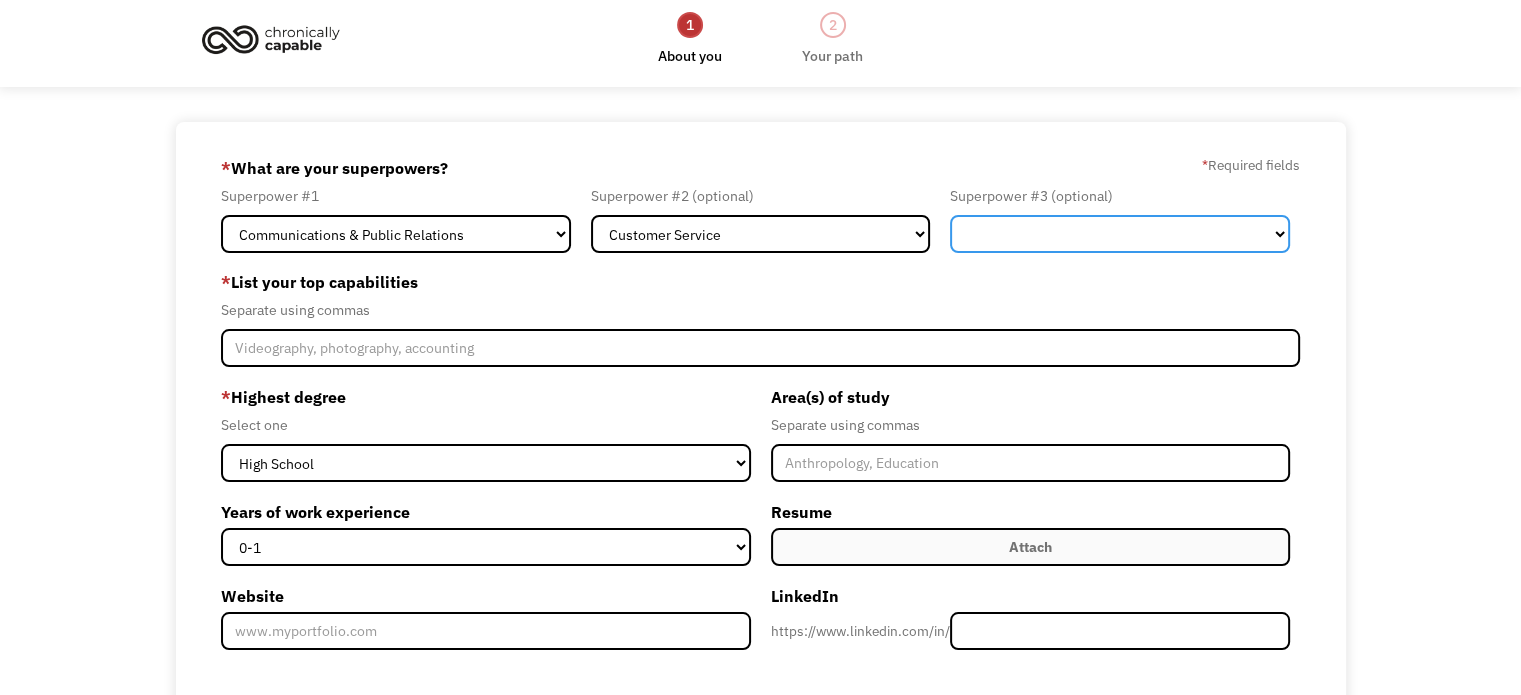 click on "Marketing Human Resources Finance Technology Operations Sales Industrial & Manufacturing Administration Legal Communications & Public Relations Customer Service Design Healthcare Science & Education Engineering & Construction Other" at bounding box center [1120, 234] 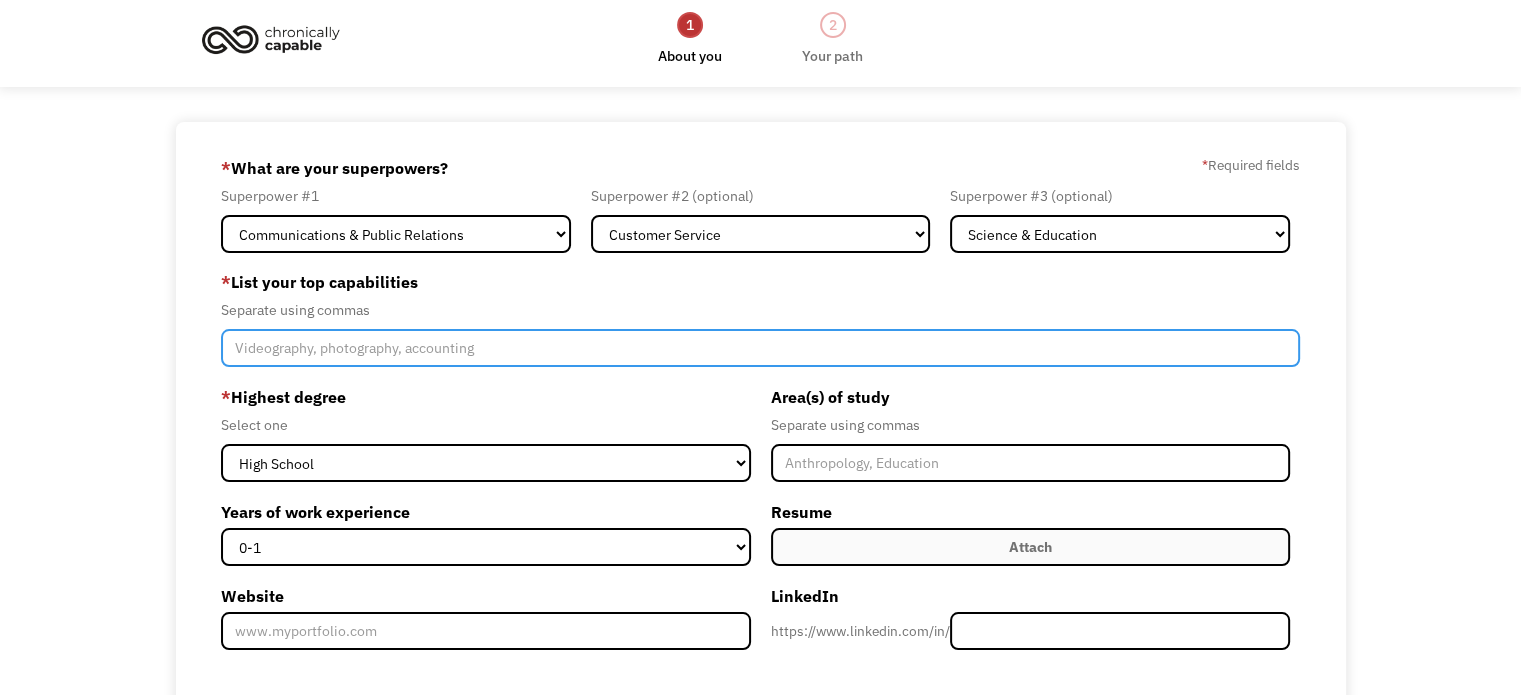 click at bounding box center [760, 348] 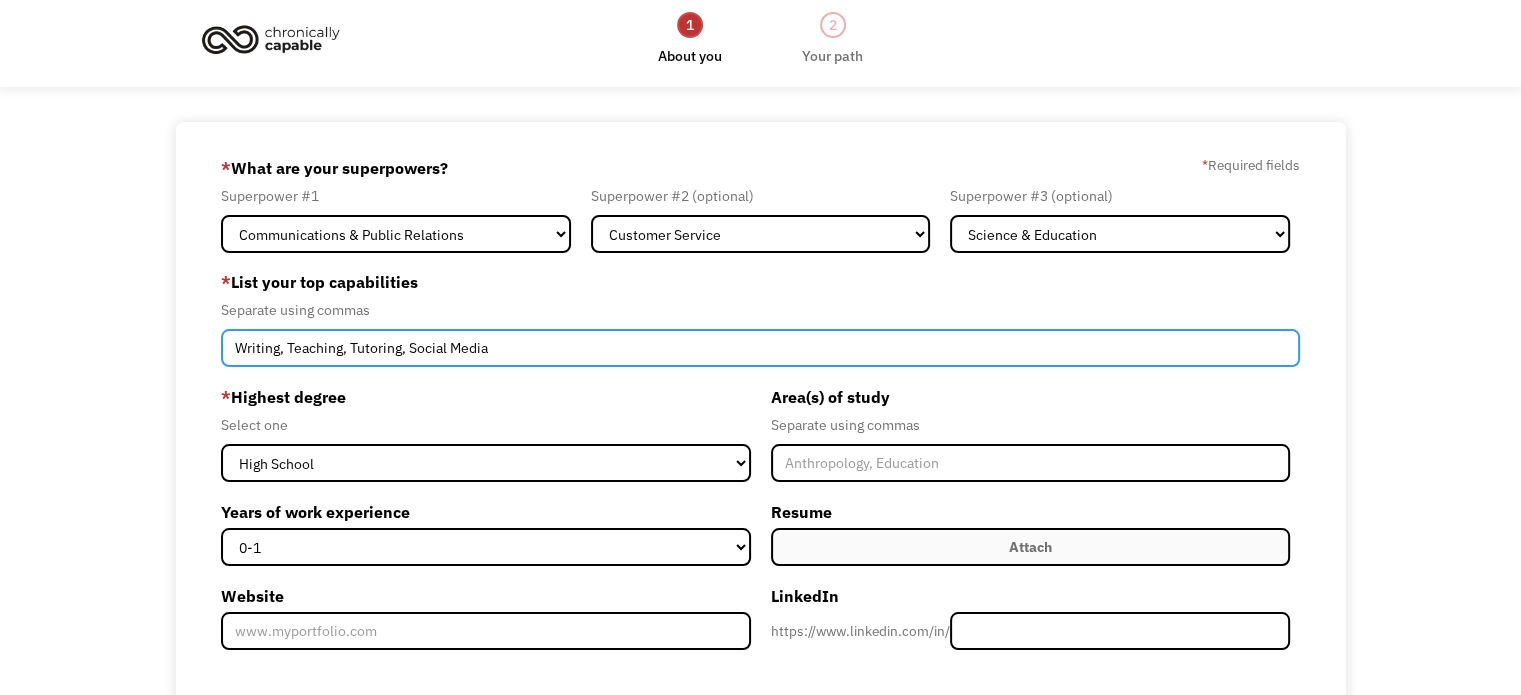 type on "Writing, Teaching, Tutoring, Social Media" 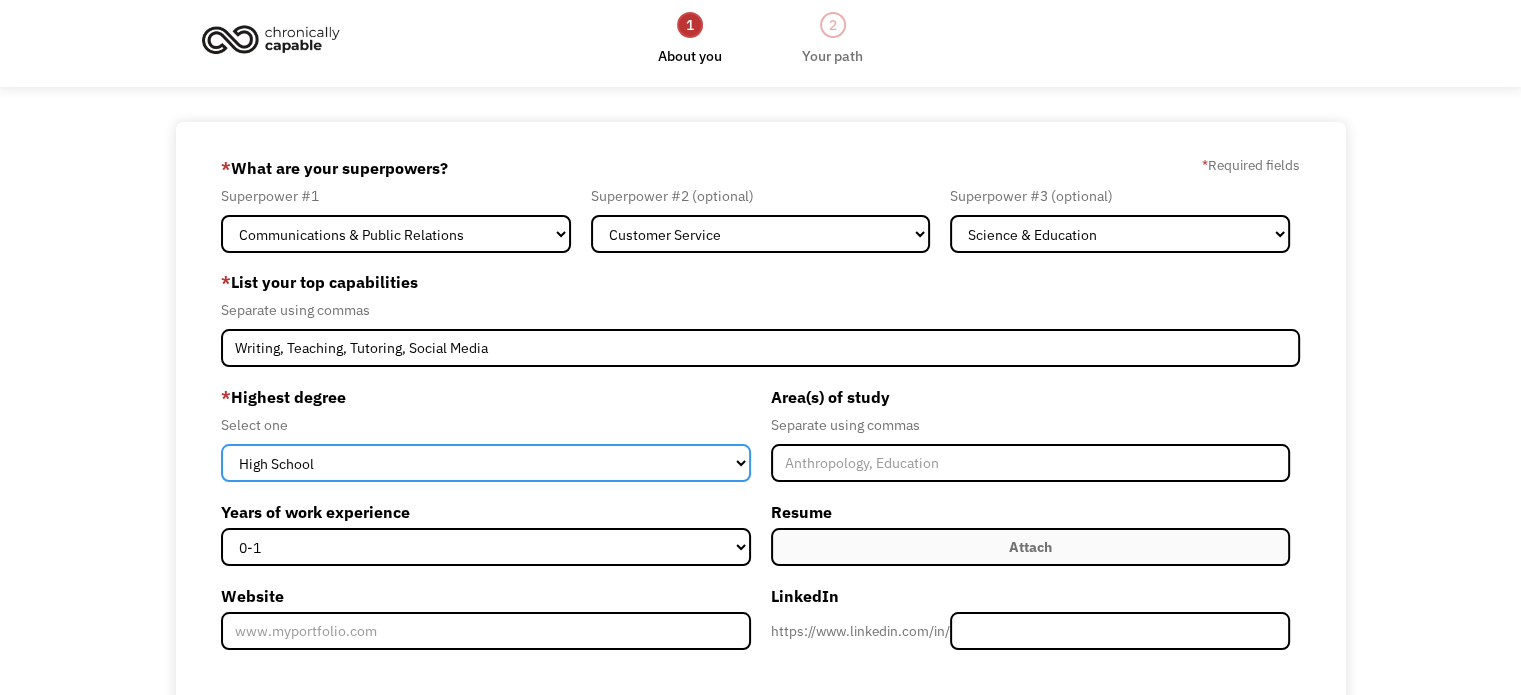 click on "High School Associates Bachelors Master's PhD" at bounding box center [485, 463] 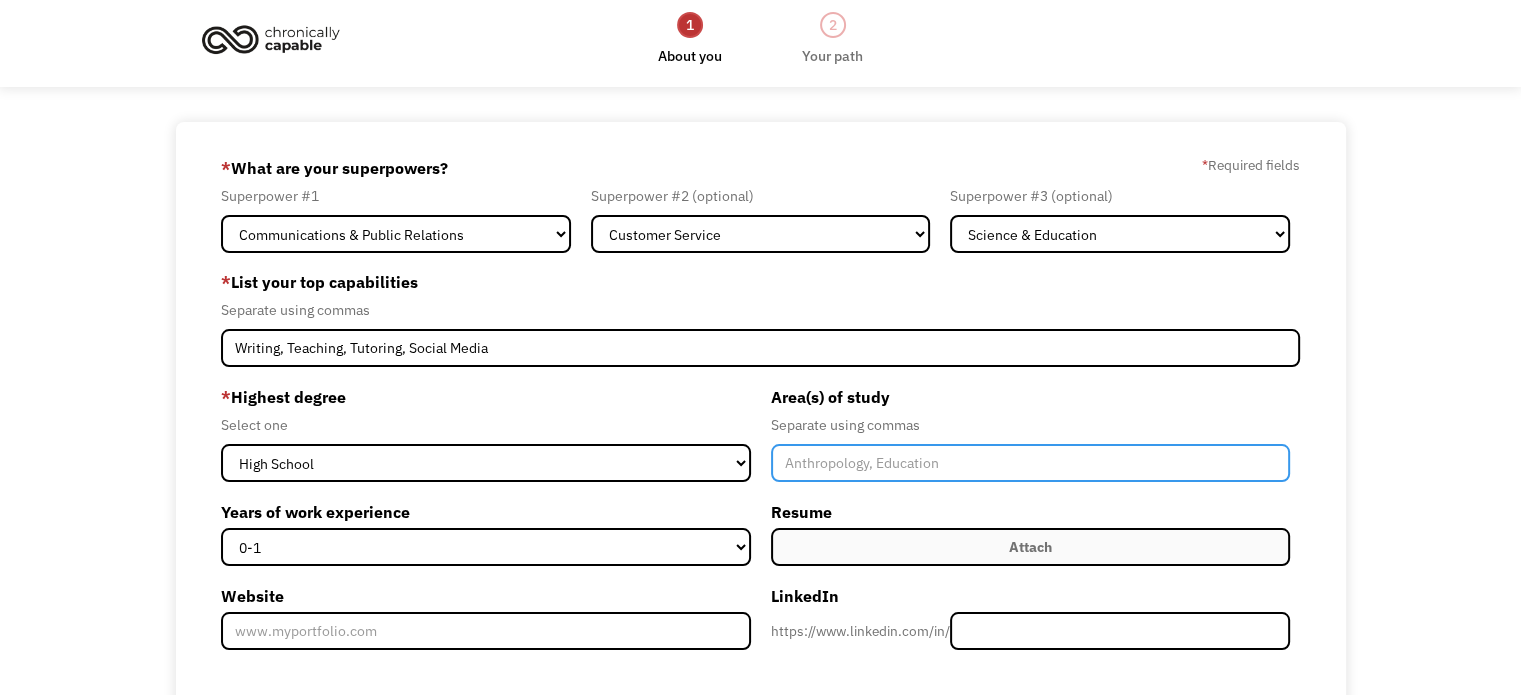 click at bounding box center [1030, 463] 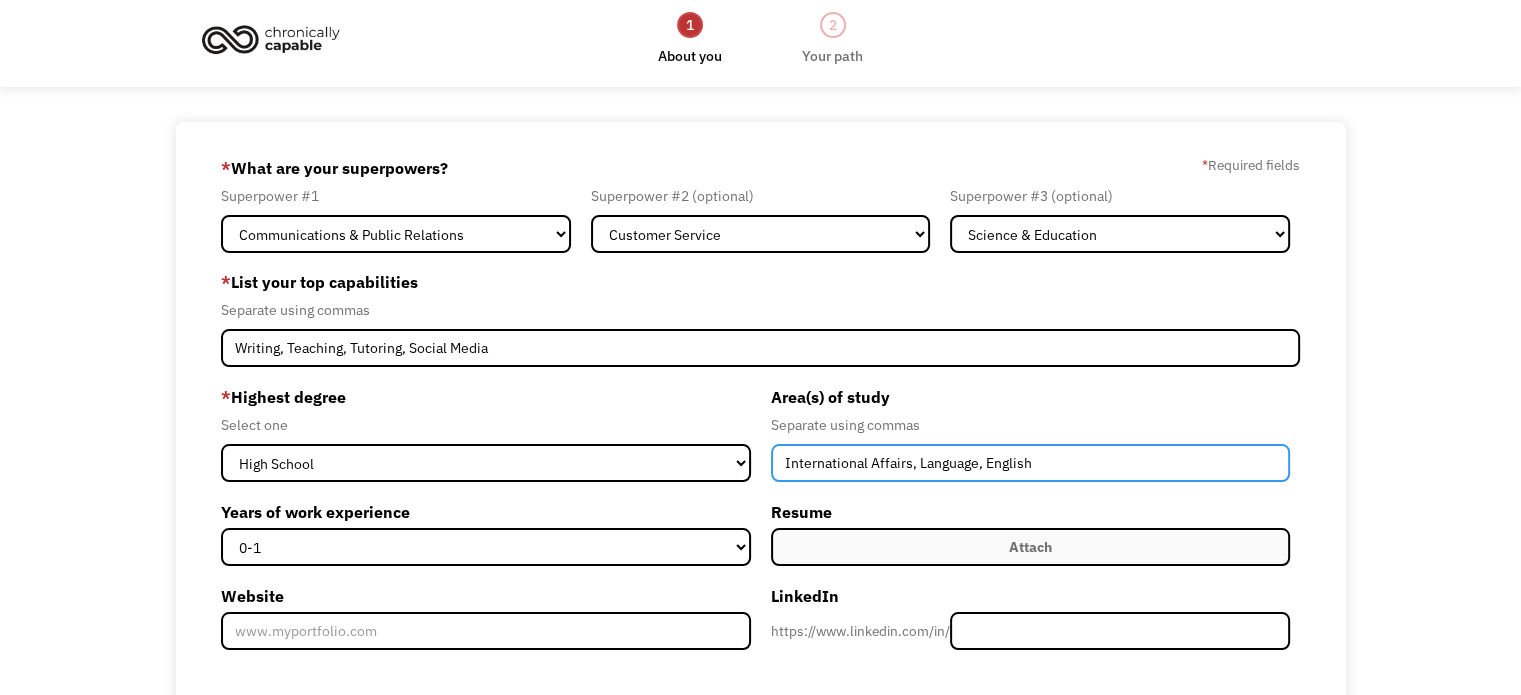 type on "International Affairs, Language, English" 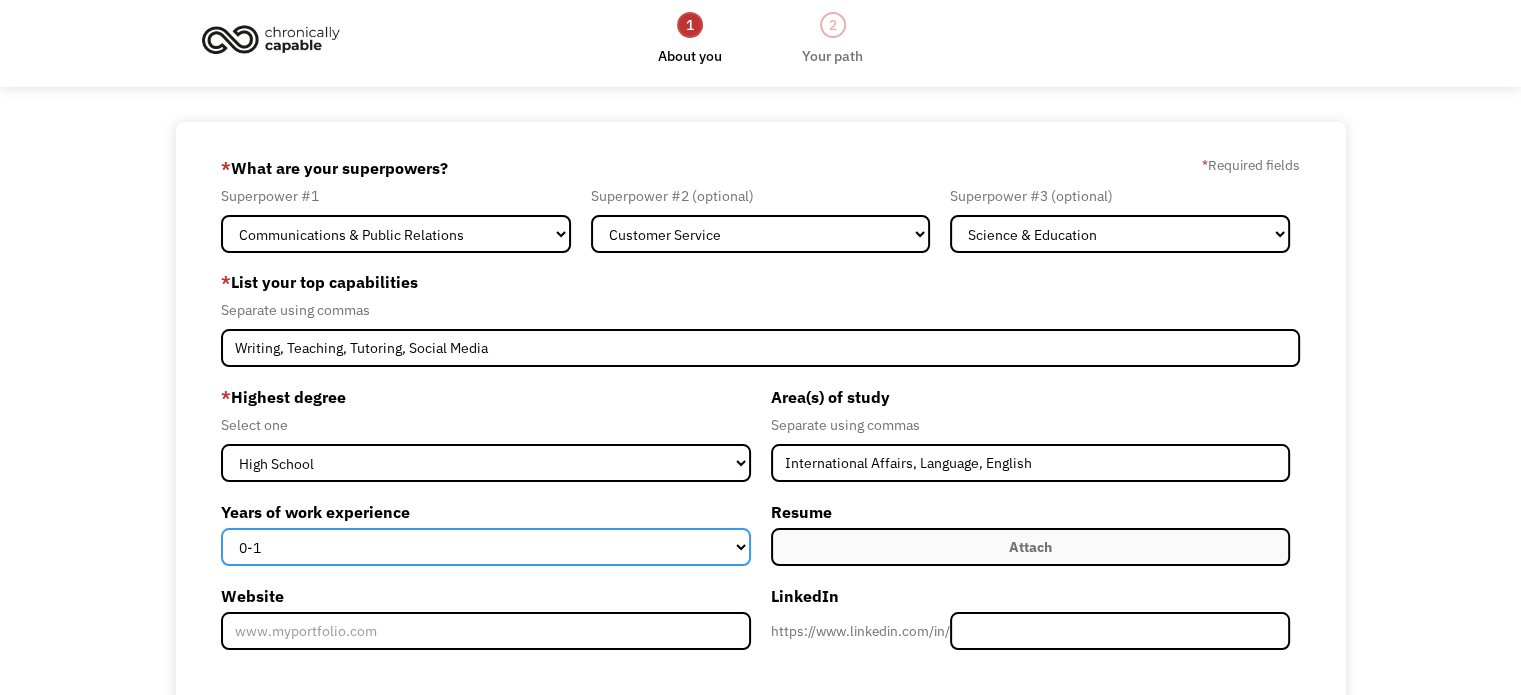 click on "0-1 2-4 5-10 11-15 15+" at bounding box center (485, 547) 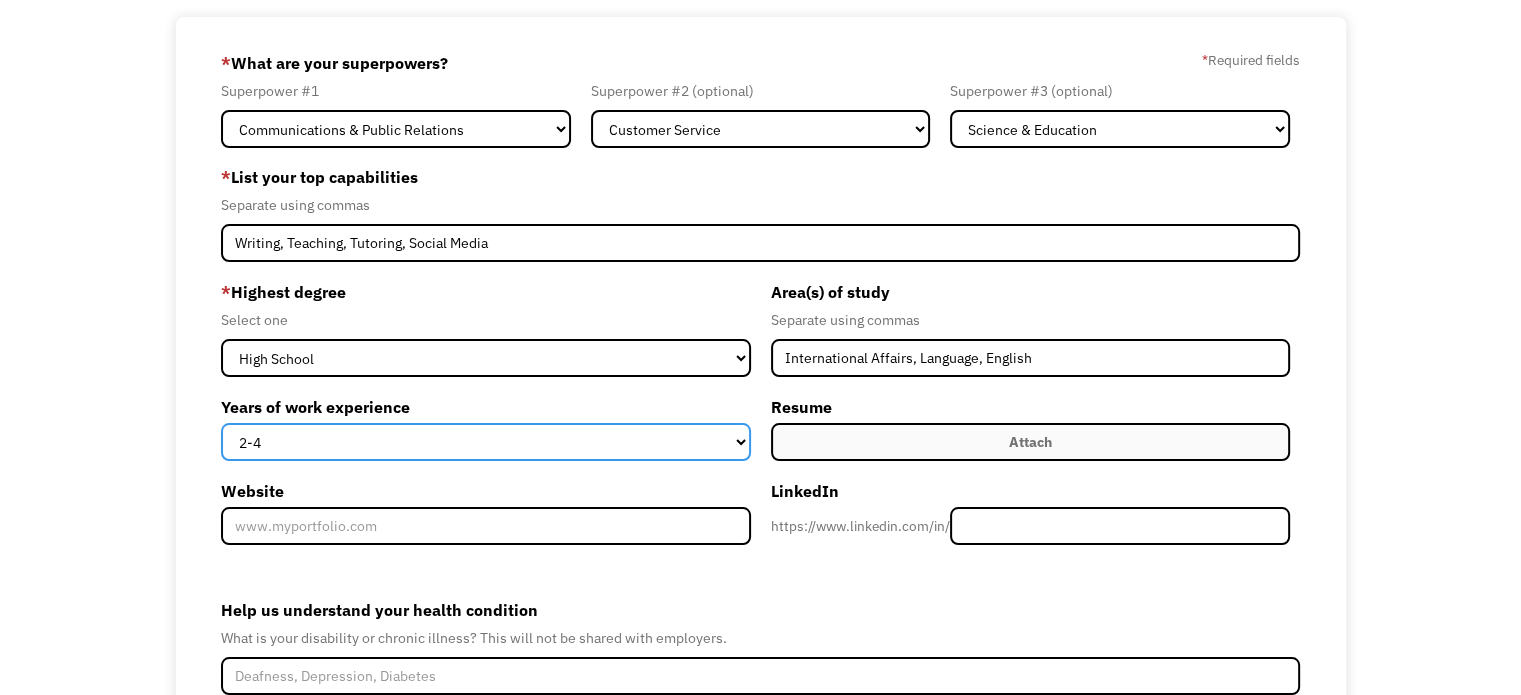 scroll, scrollTop: 309, scrollLeft: 0, axis: vertical 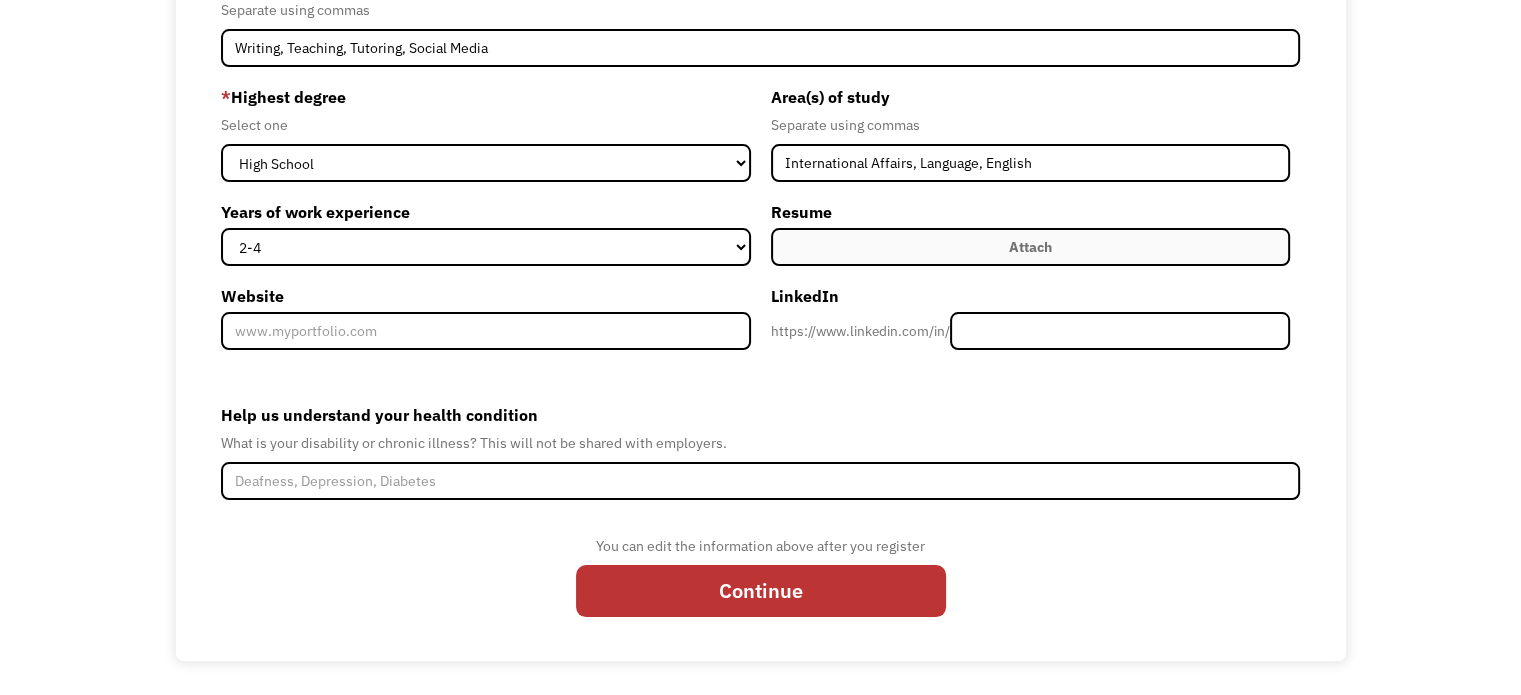 click on "Attach" at bounding box center (1030, 247) 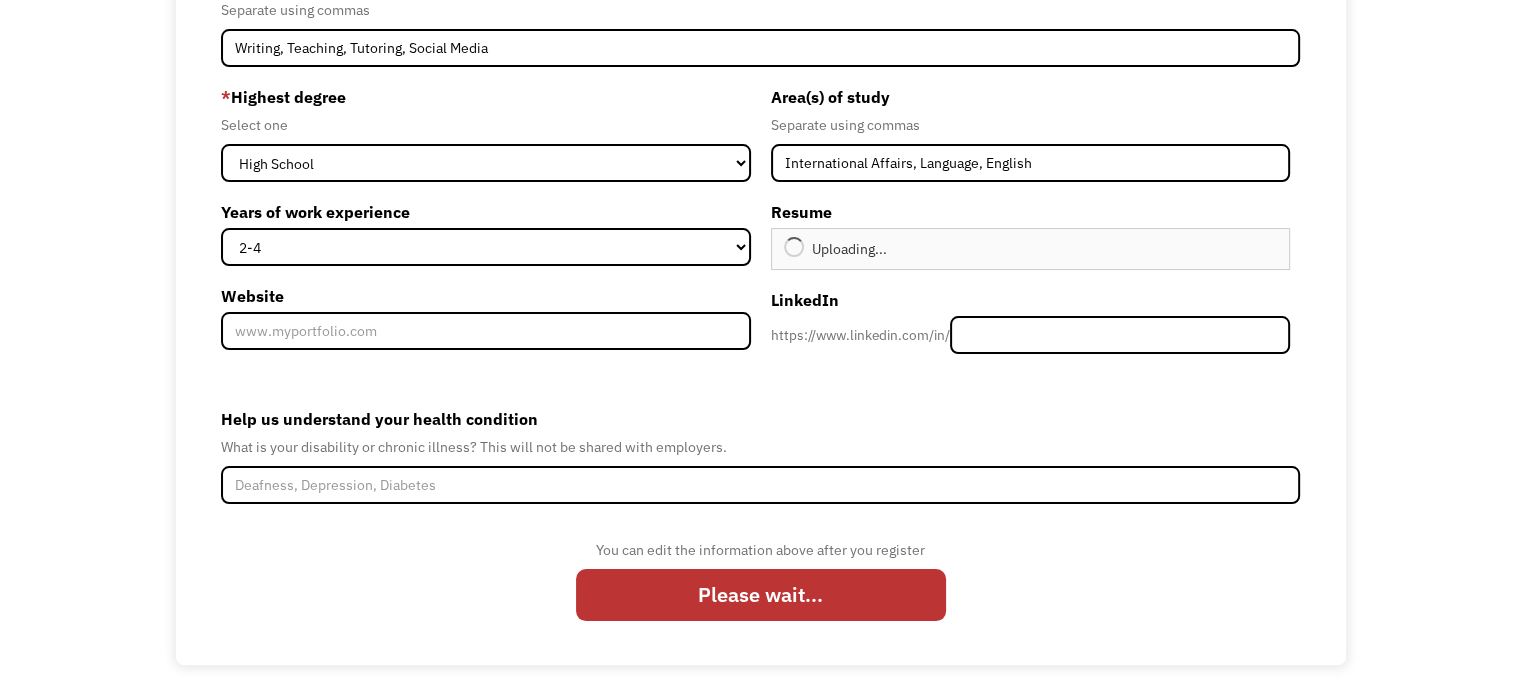 type on "Continue" 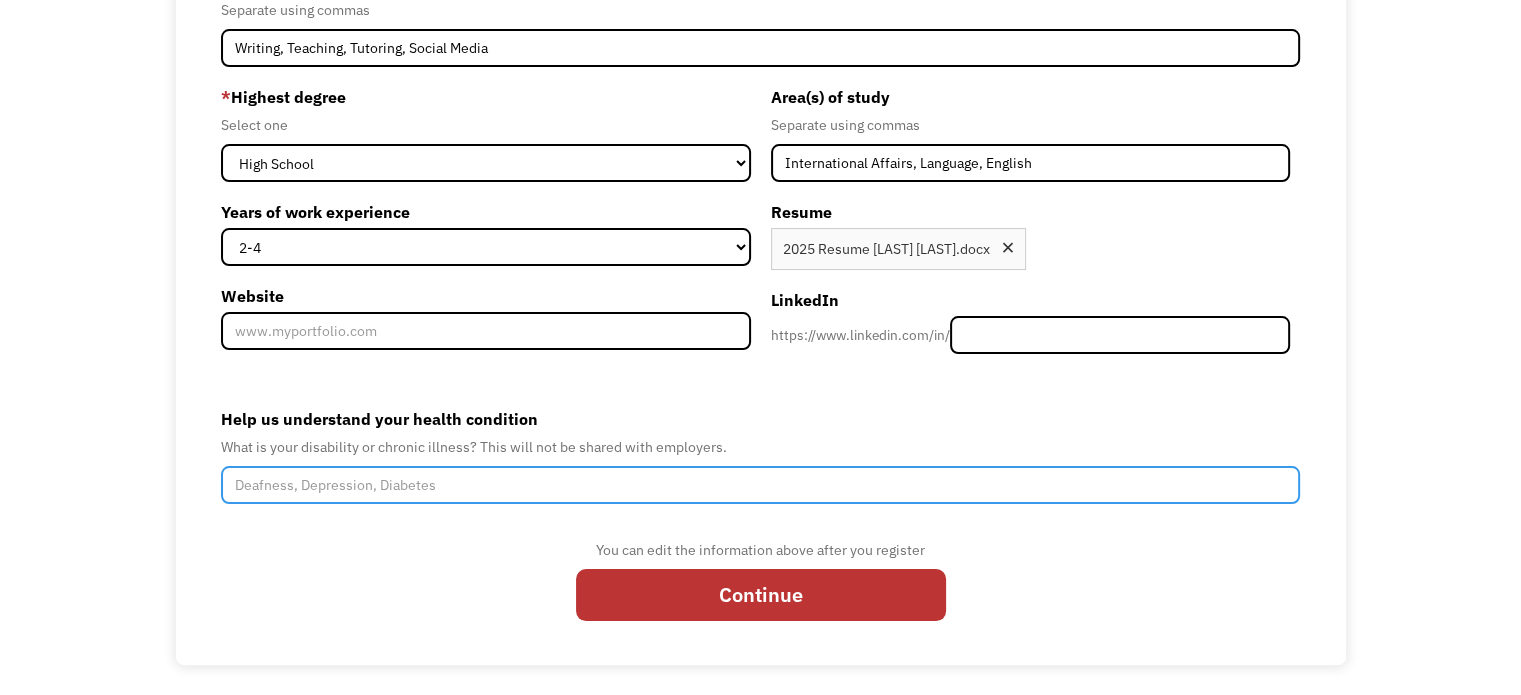 click on "Help us understand your health condition" at bounding box center [760, 485] 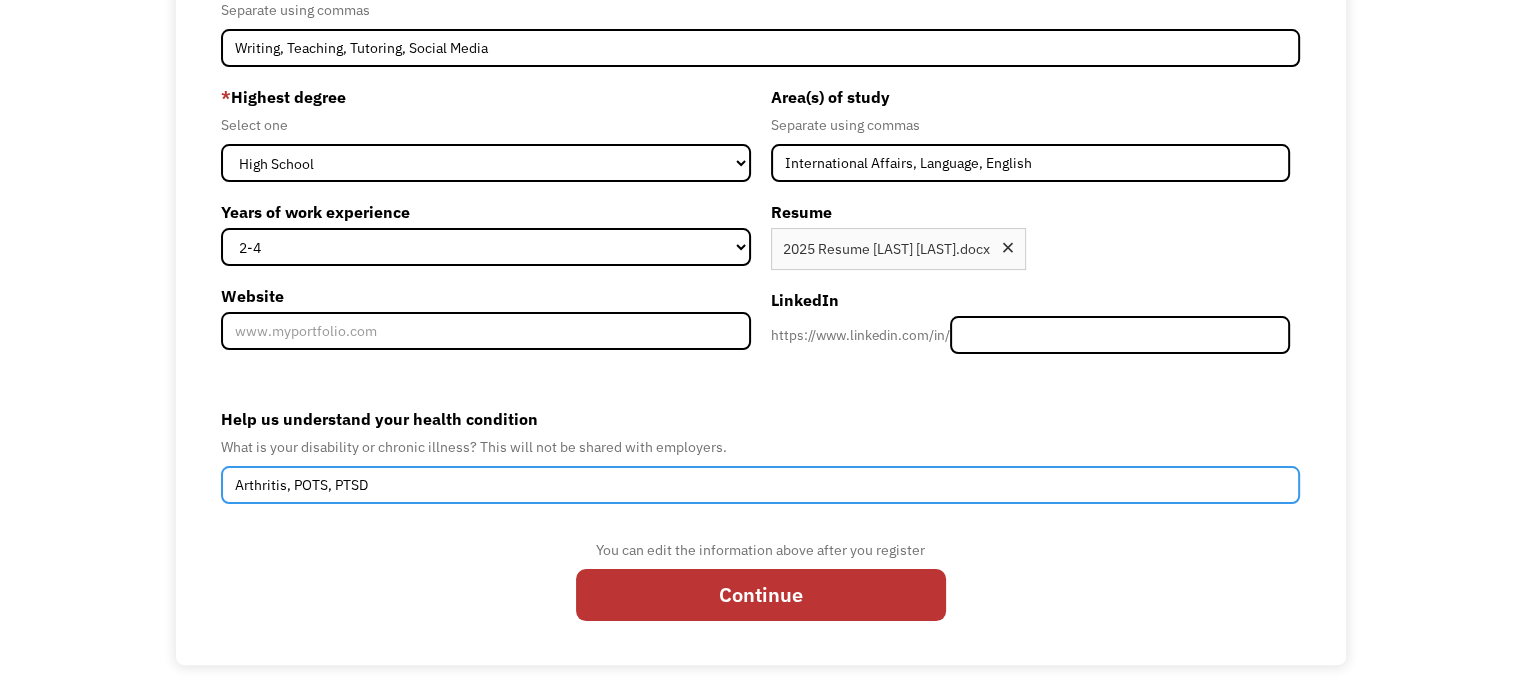 click on "Arthritis, POTS, PTSD" at bounding box center [760, 485] 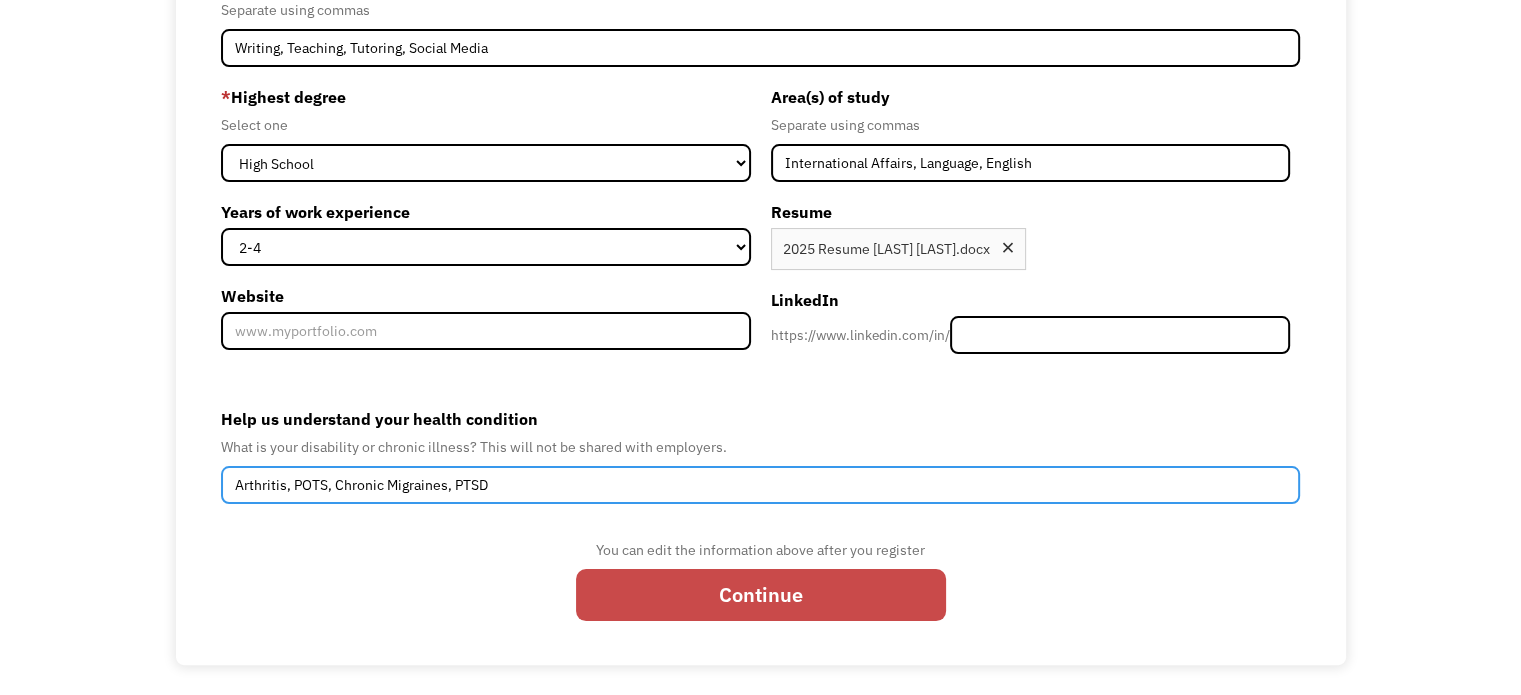 type on "Arthritis, POTS, Chronic Migraines, PTSD" 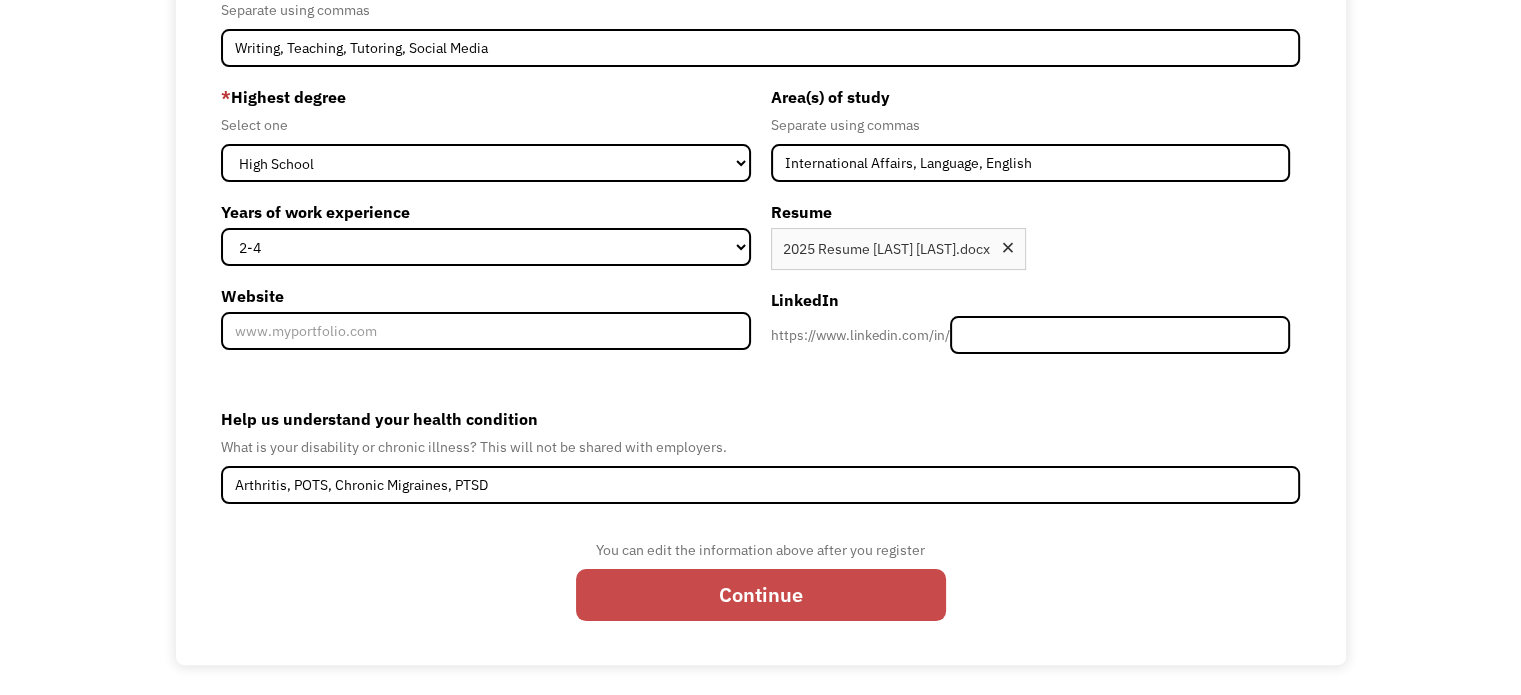 click on "Continue" at bounding box center (761, 595) 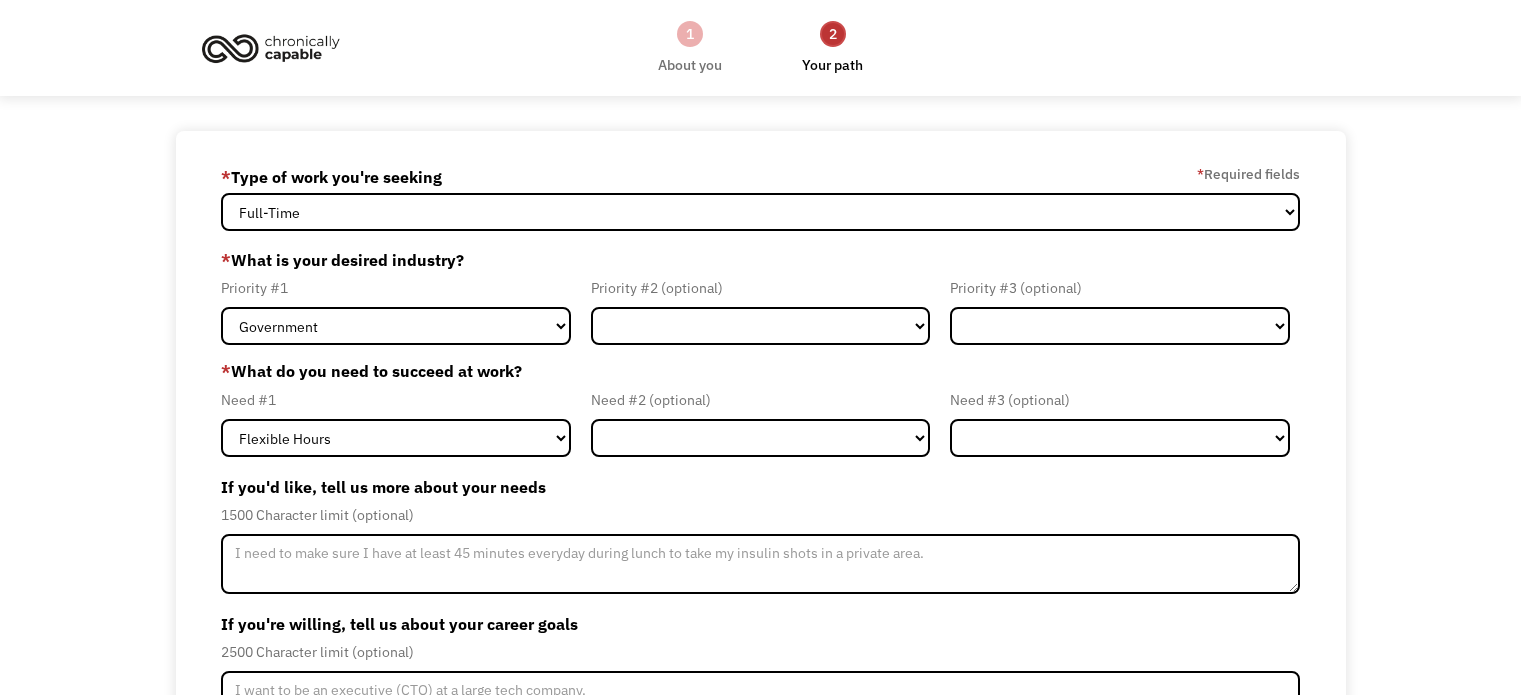 scroll, scrollTop: 0, scrollLeft: 0, axis: both 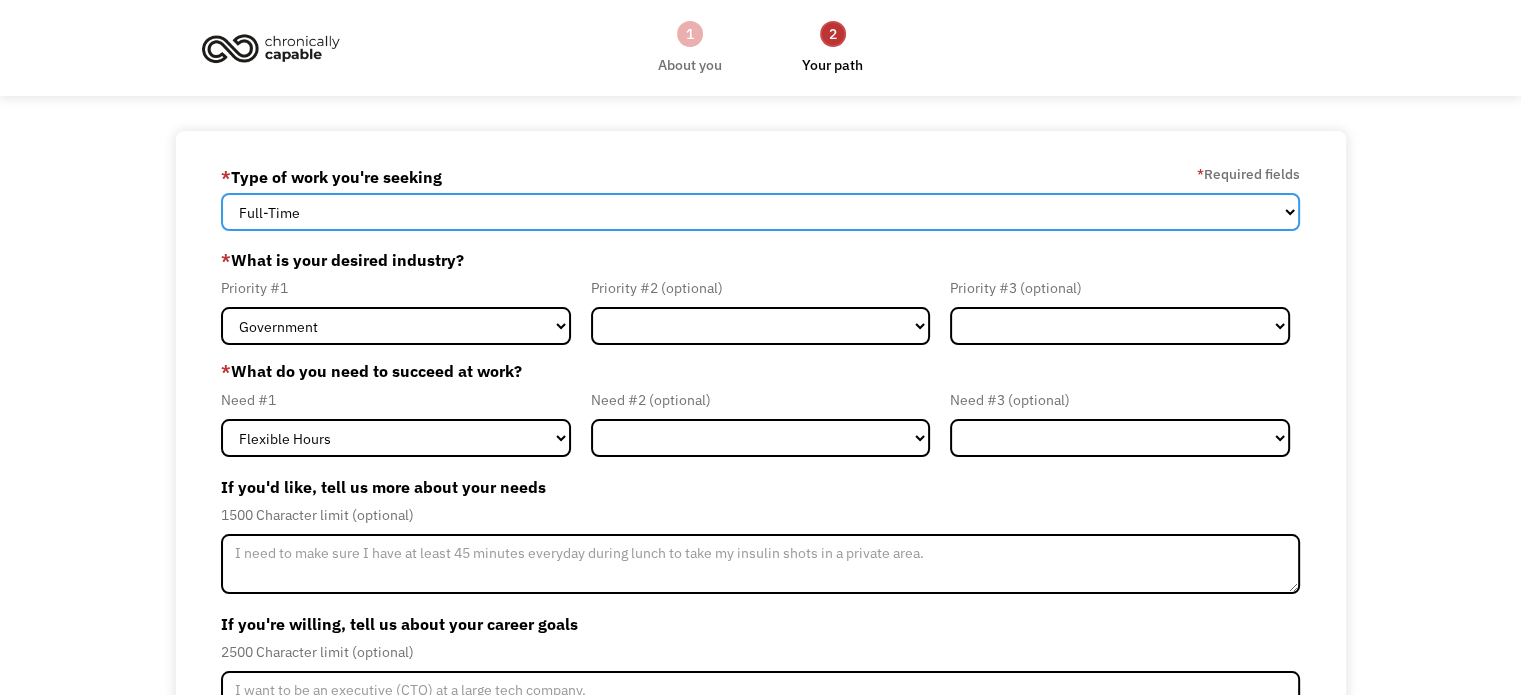 click on "Full-Time  Part-Time Both Full-Time and Part-Time" at bounding box center [760, 212] 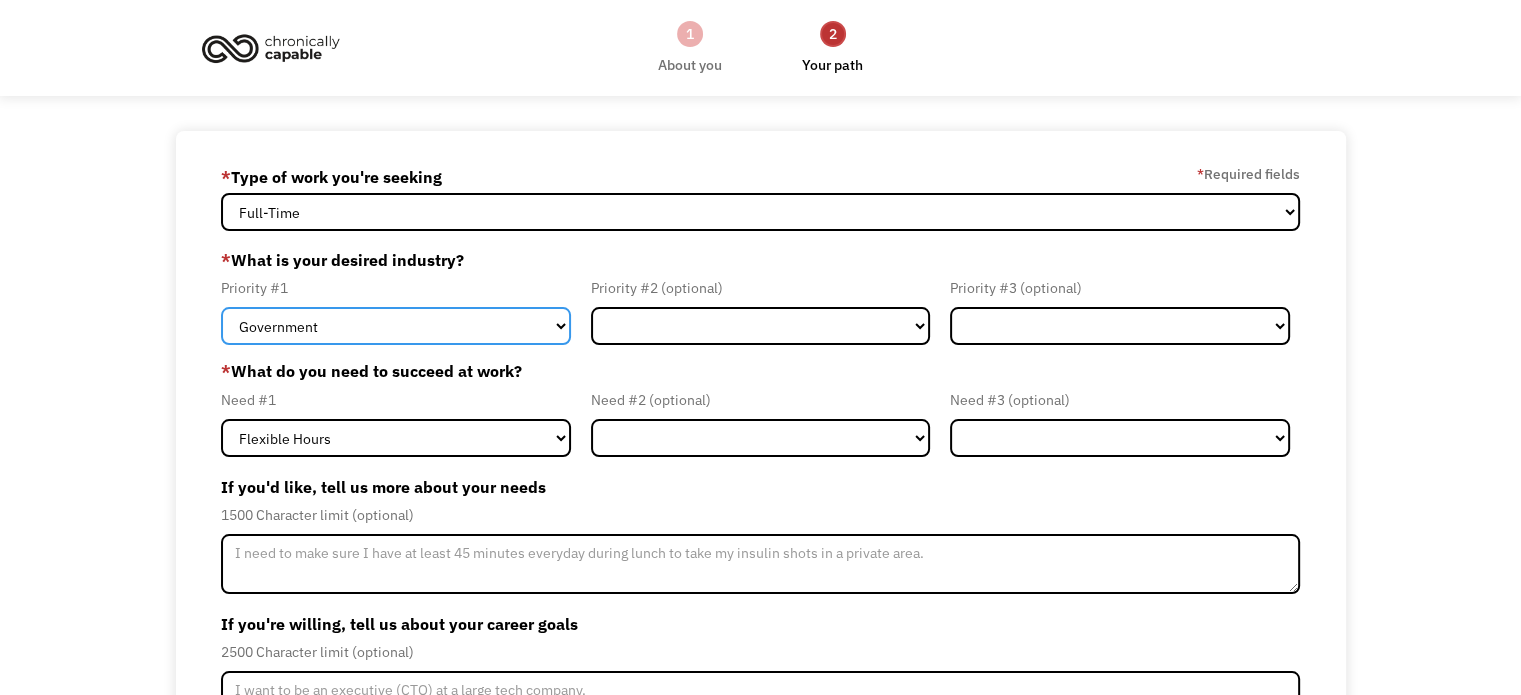 click on "Government Finance & Insurance Health & Social Care Tech & Engineering Creative & Design Administrative Education Other" at bounding box center [396, 326] 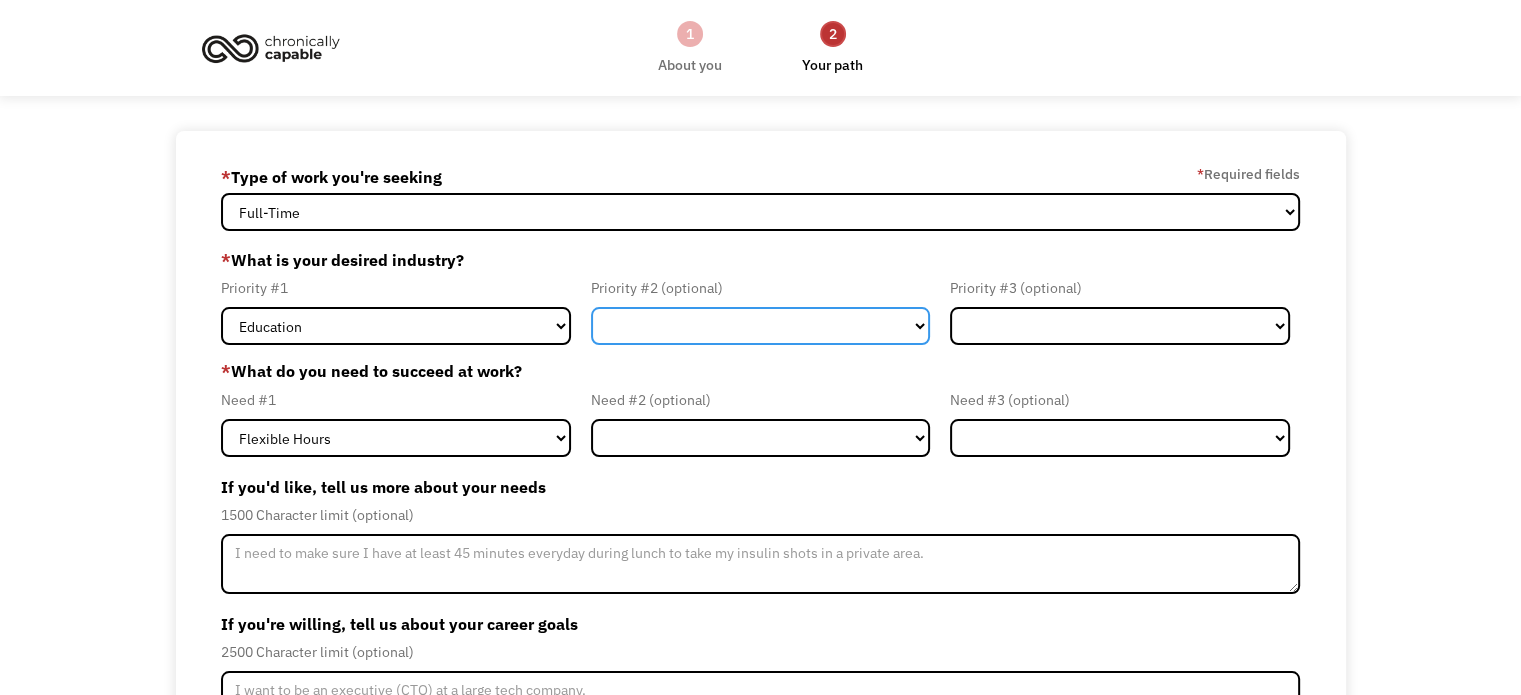 click on "Government Finance & Insurance Health & Social Care Tech & Engineering Creative & Design Administrative Education Other" at bounding box center (761, 326) 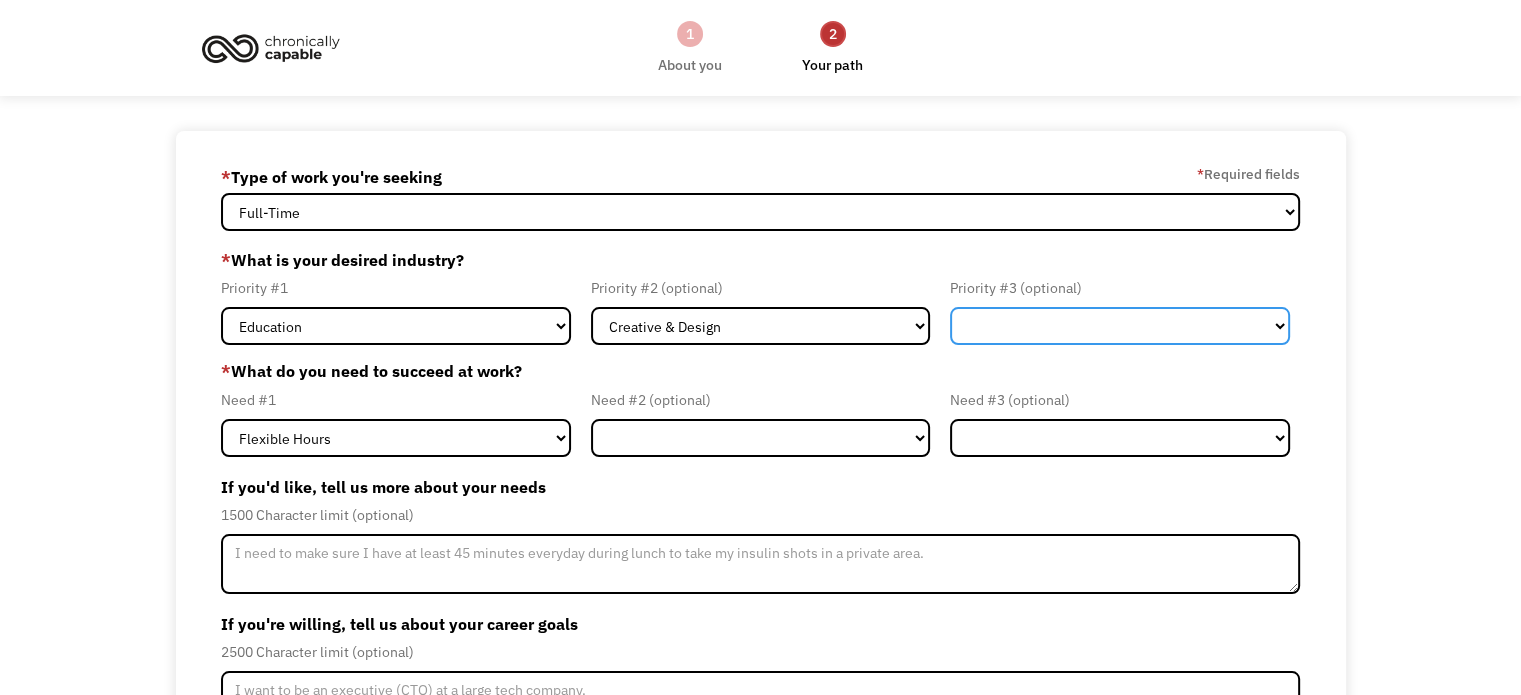 click on "Government Finance & Insurance Health & Social Care Tech & Engineering Creative & Design Administrative Education Other" at bounding box center [1120, 326] 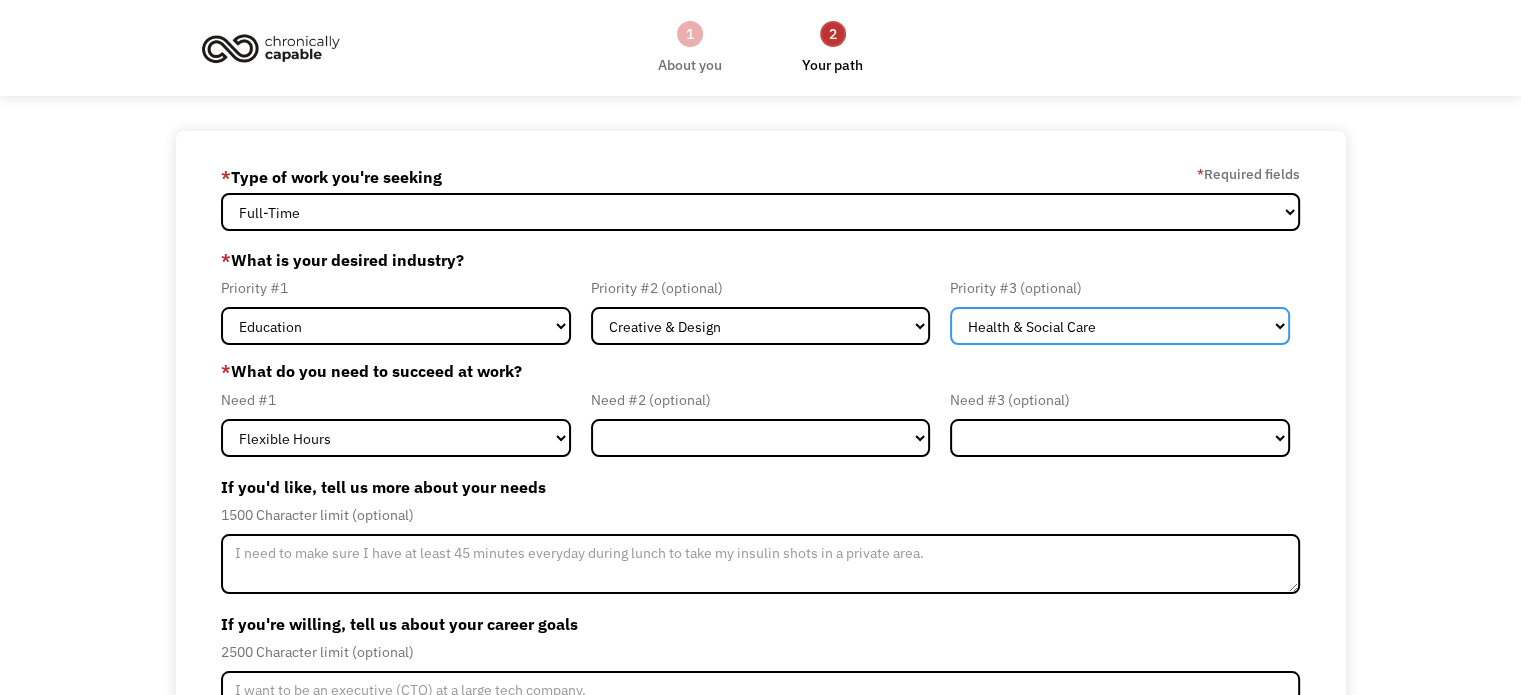 click on "Government Finance & Insurance Health & Social Care Tech & Engineering Creative & Design Administrative Education Other" at bounding box center (1120, 326) 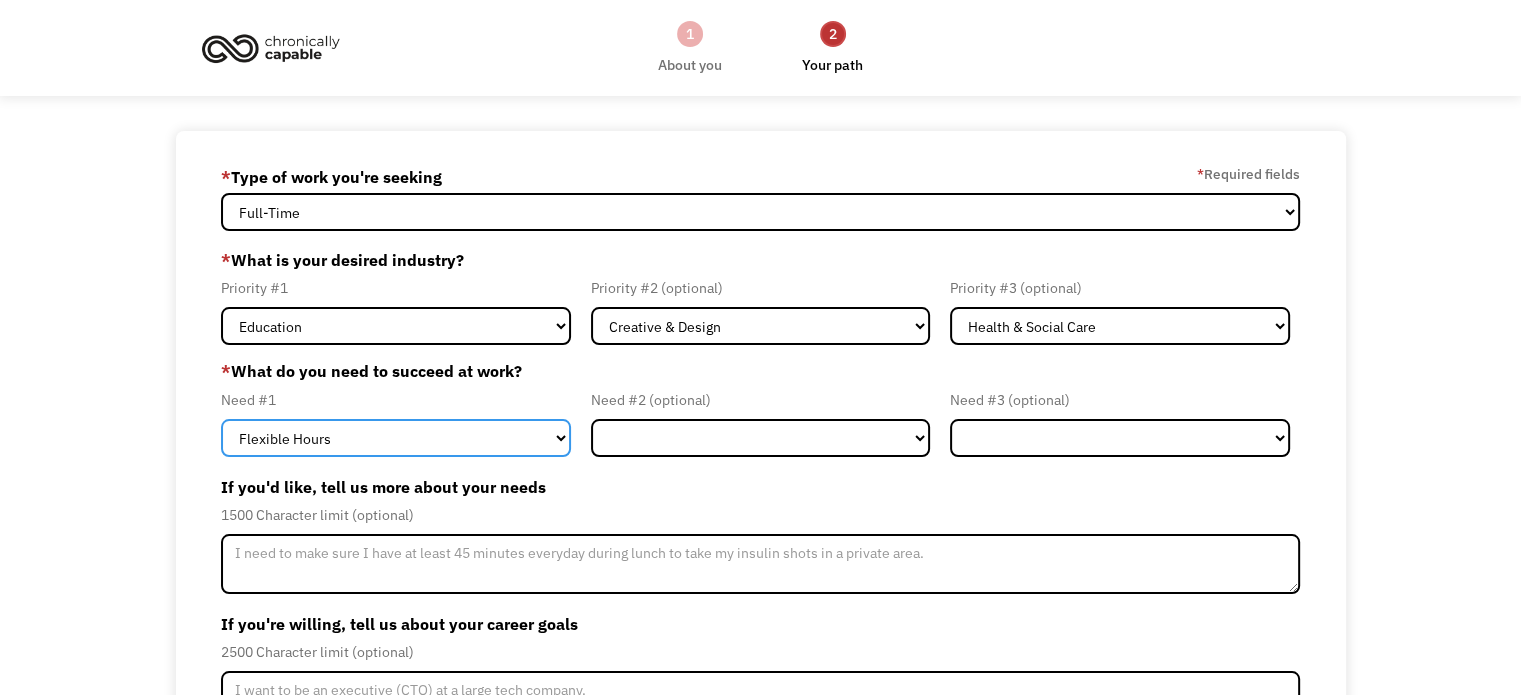 click on "Flexible Hours Remote Work Service Animal On-site Accommodations Visual Support Hearing Support Other" at bounding box center (396, 438) 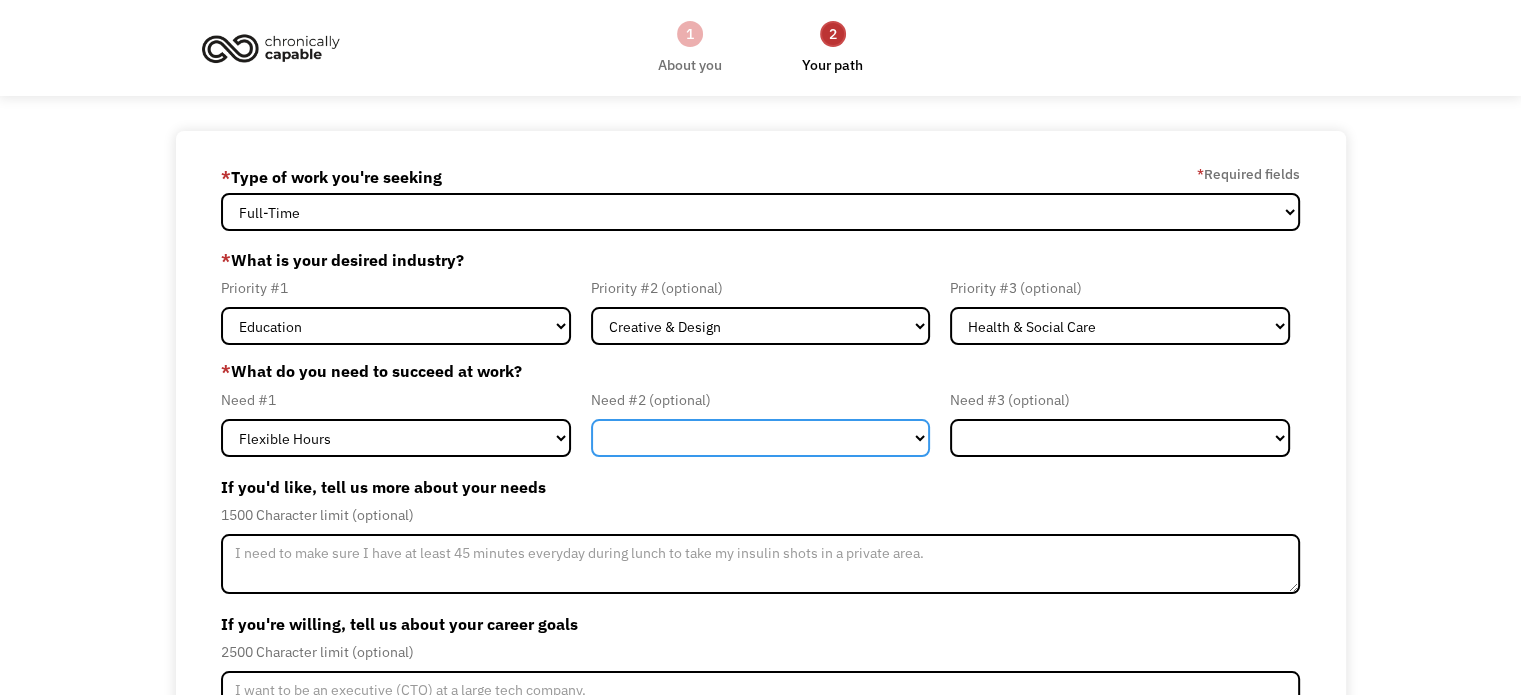 click on "Flexible Hours Remote Work Service Animal On-site Accommodations Visual Support Hearing Support Other" at bounding box center [761, 438] 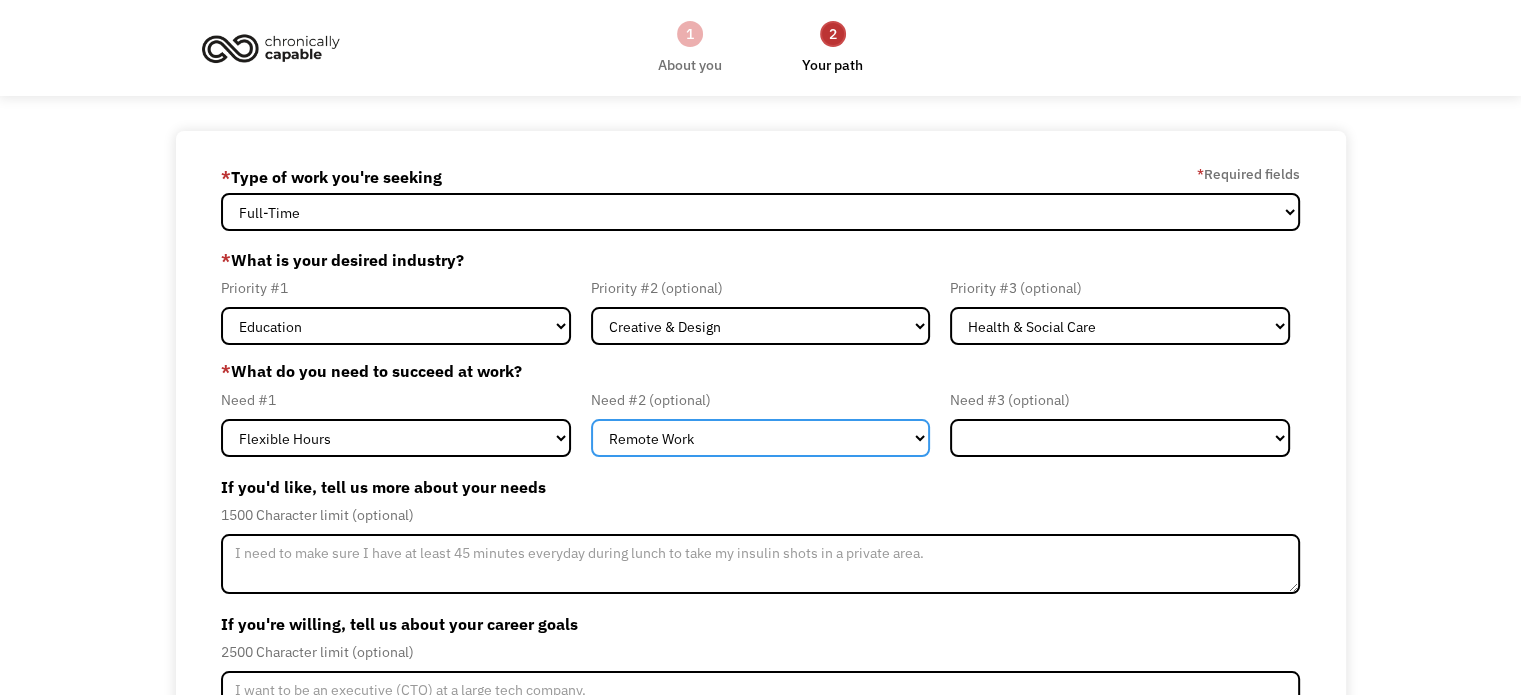 click on "Flexible Hours Remote Work Service Animal On-site Accommodations Visual Support Hearing Support Other" at bounding box center (761, 438) 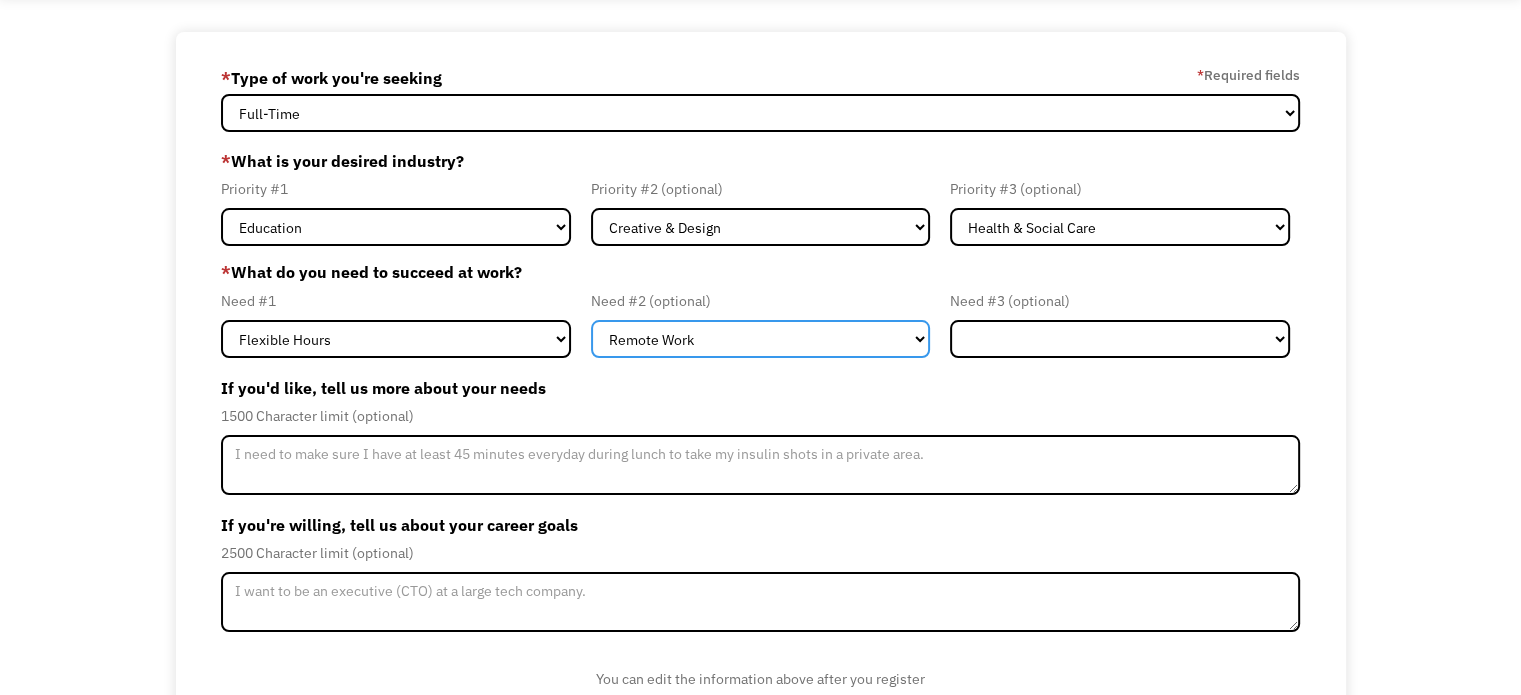 scroll, scrollTop: 195, scrollLeft: 0, axis: vertical 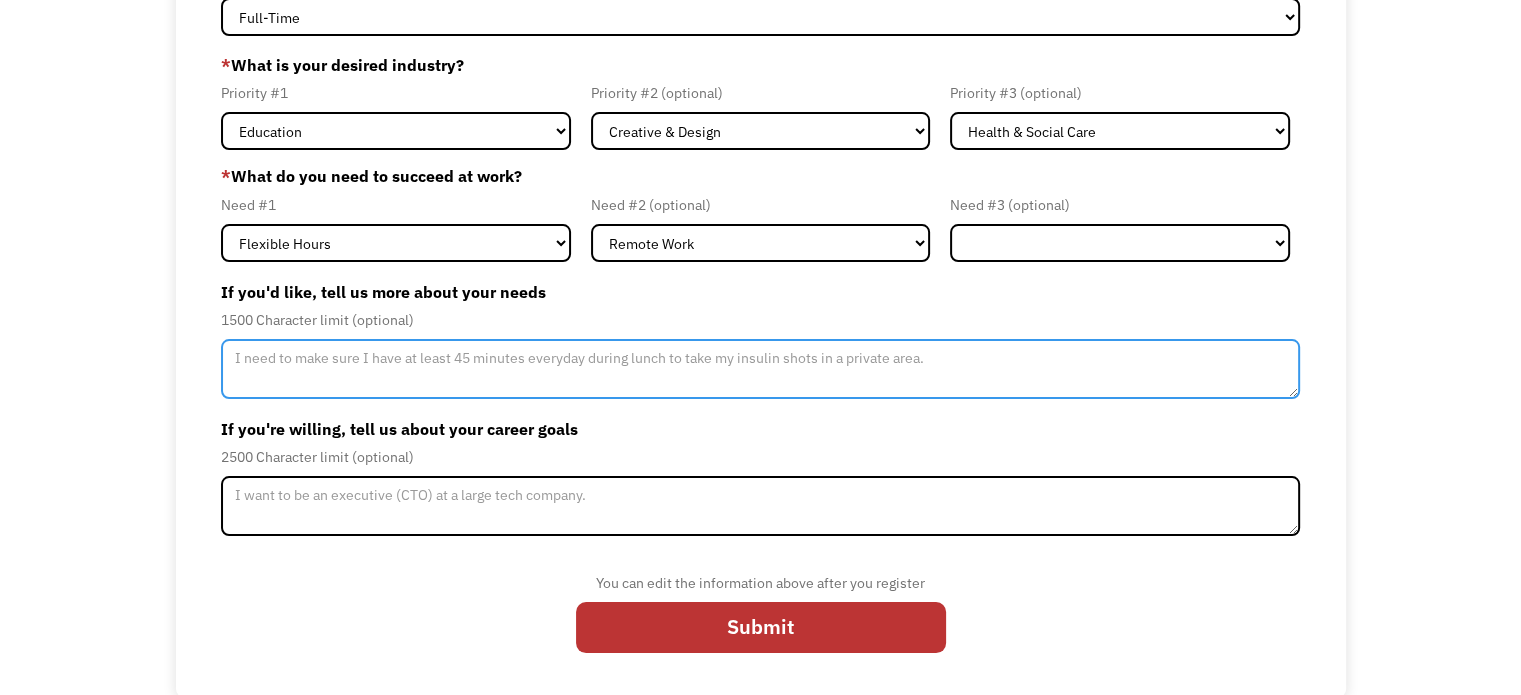 click at bounding box center (760, 369) 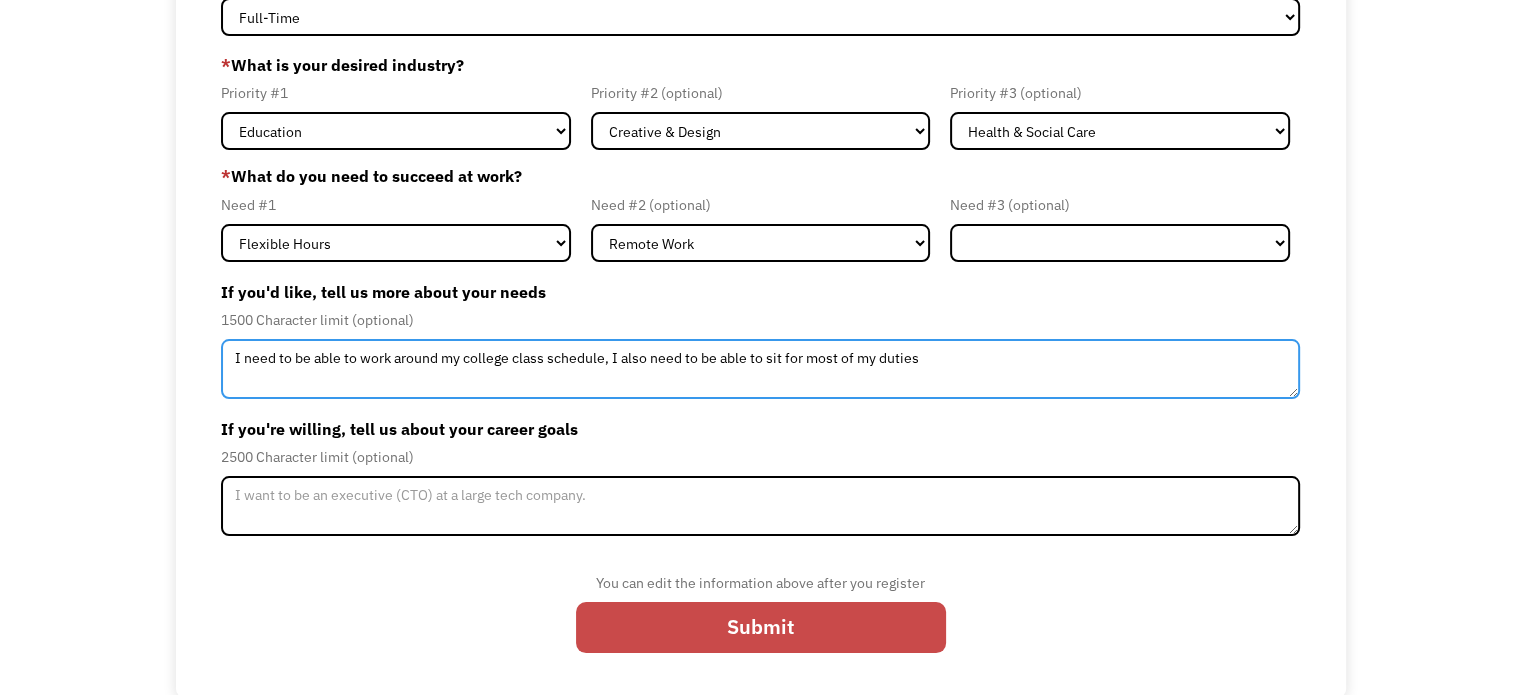 type on "I need to be able to work around my college class schedule, I also need to be able to sit for most of my duties" 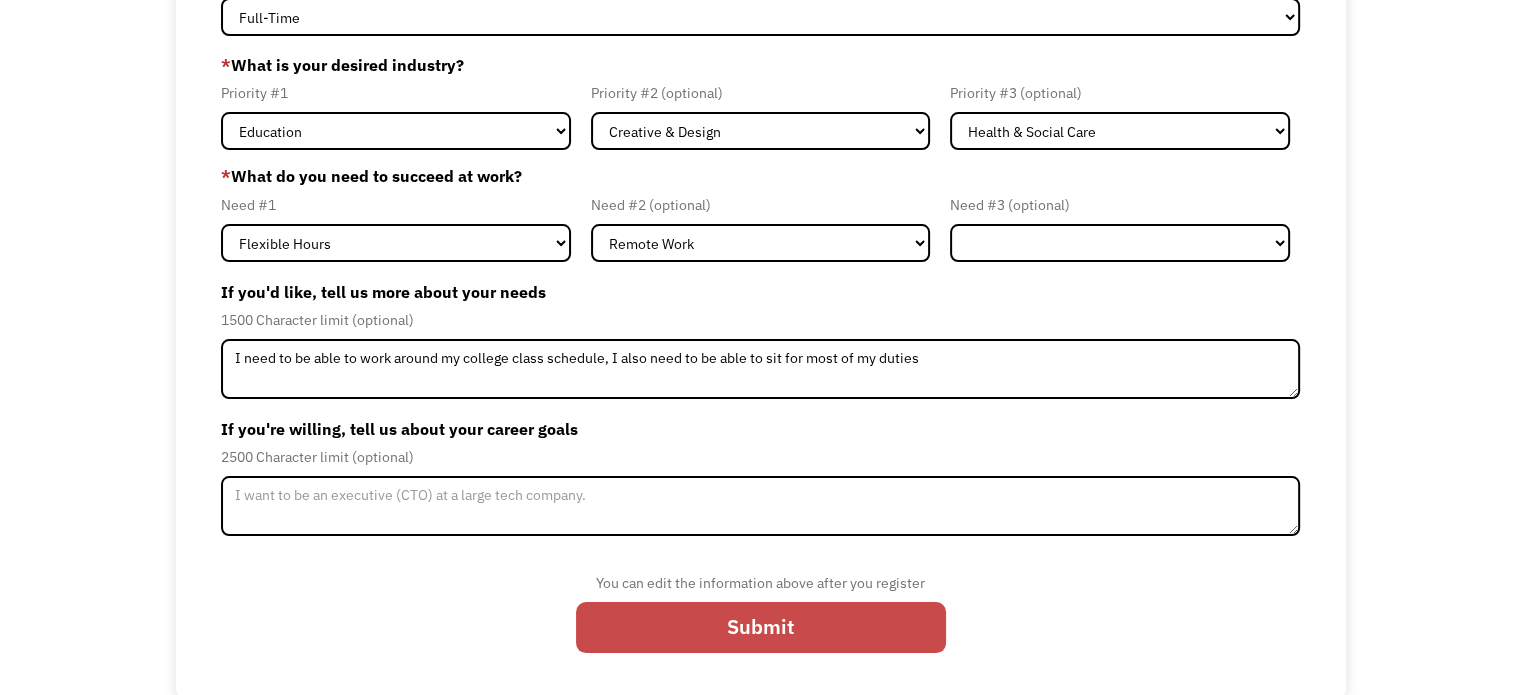 click on "Submit" at bounding box center [761, 628] 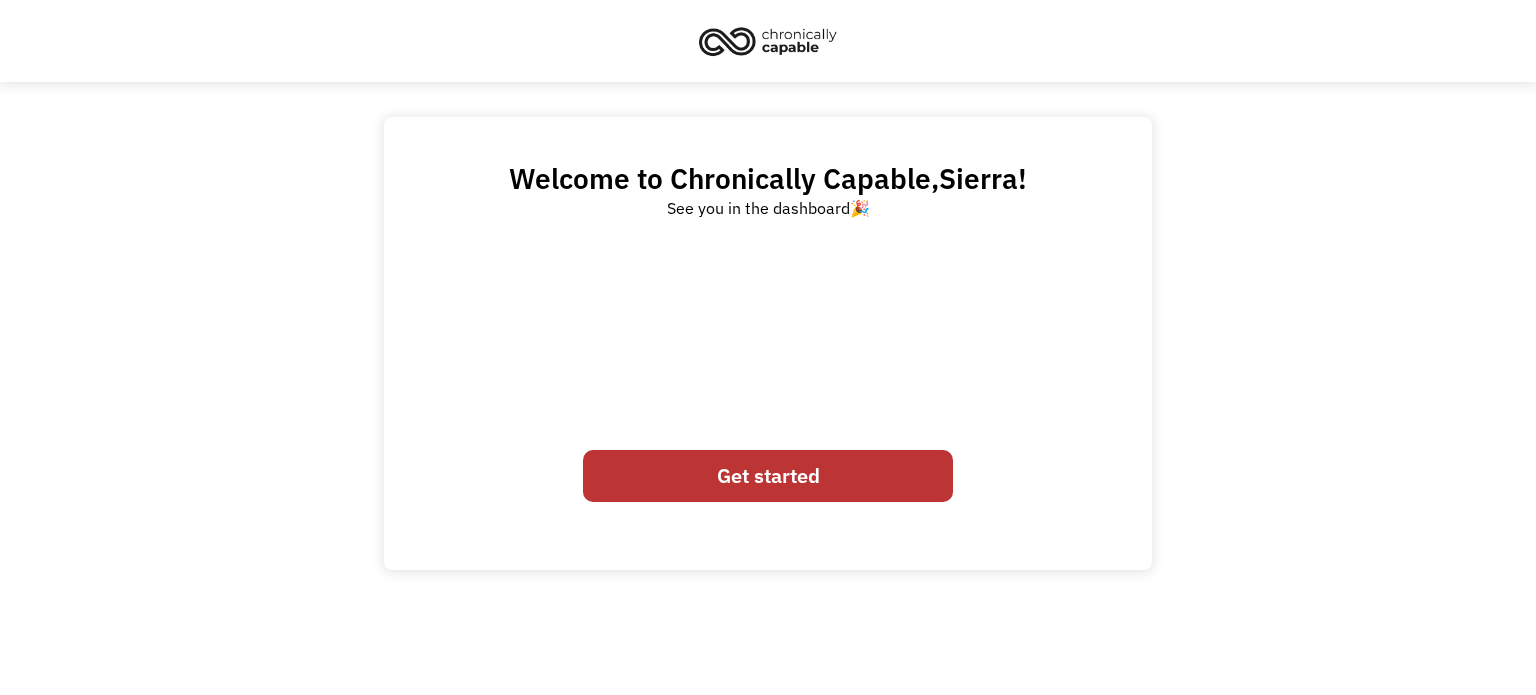 scroll, scrollTop: 0, scrollLeft: 0, axis: both 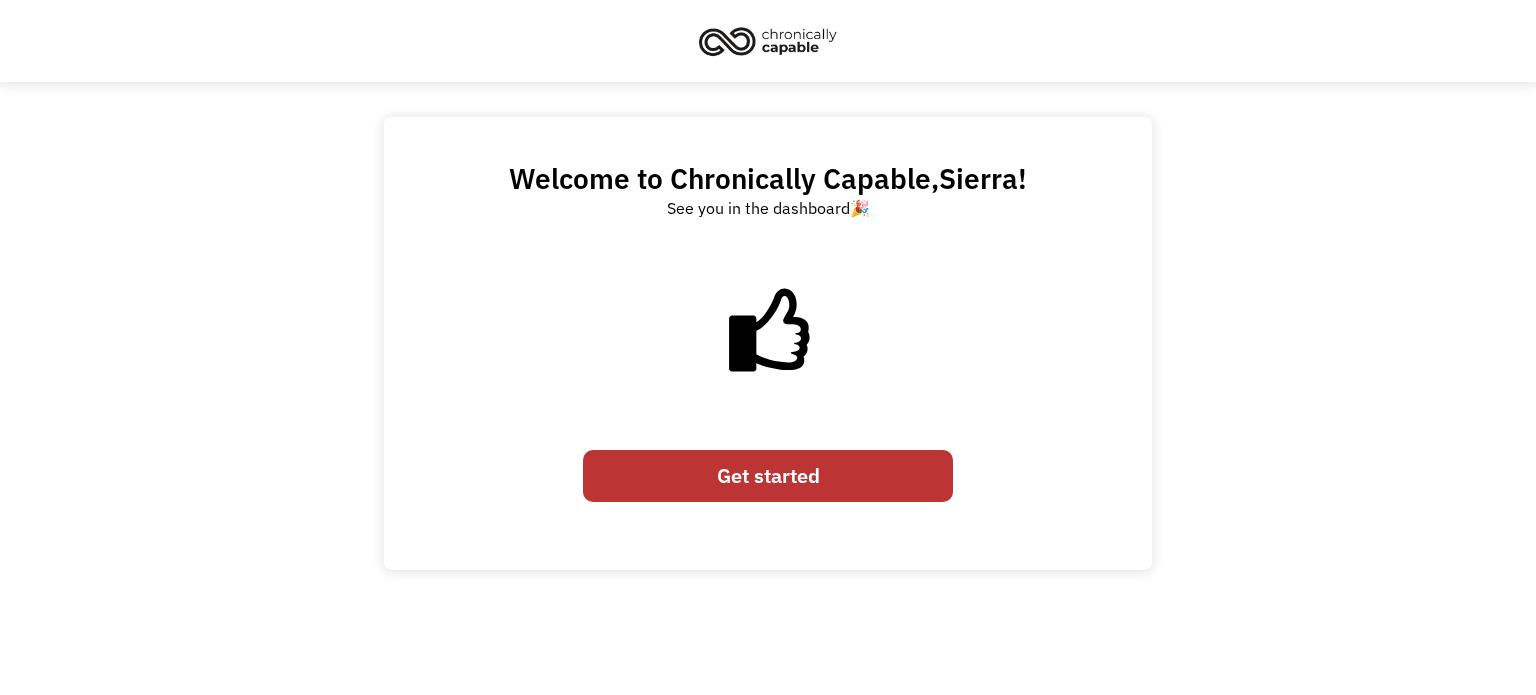 click on "Get started" at bounding box center [768, 476] 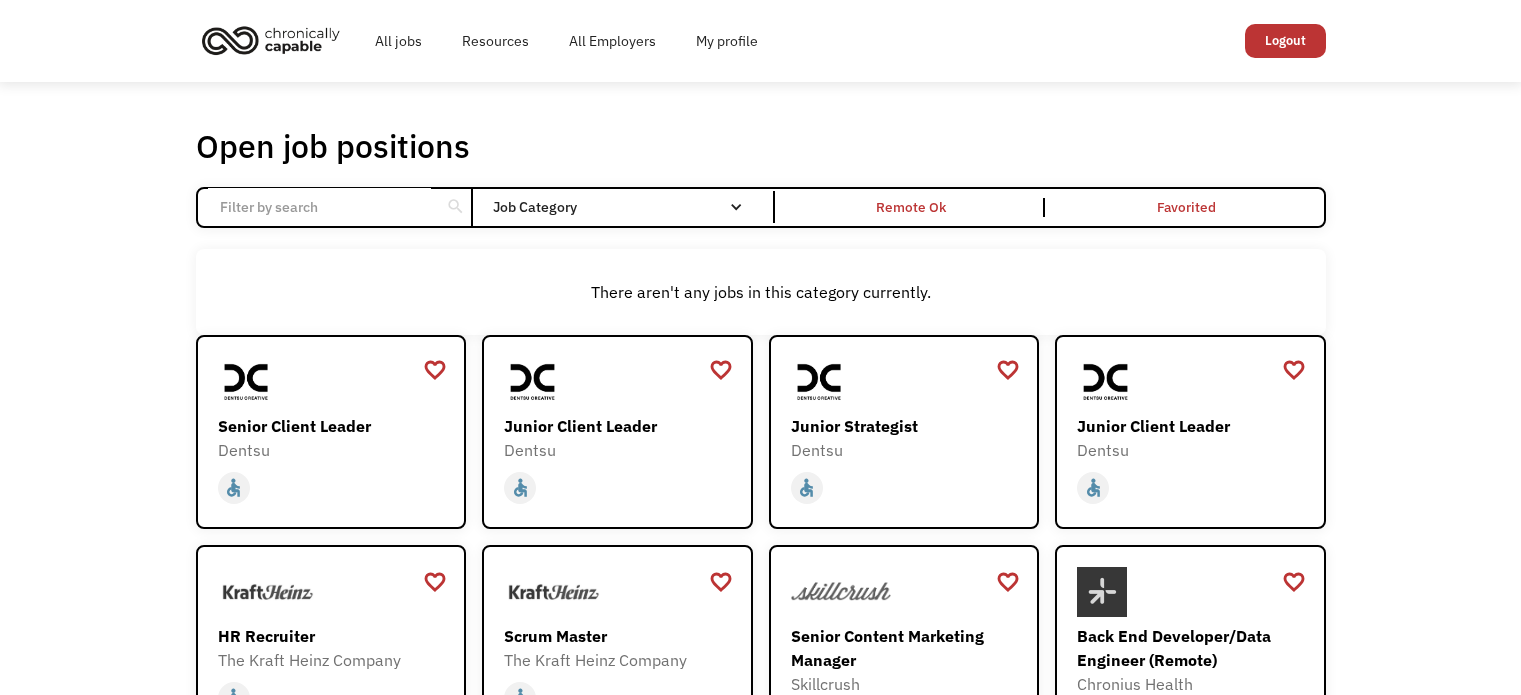 scroll, scrollTop: 0, scrollLeft: 0, axis: both 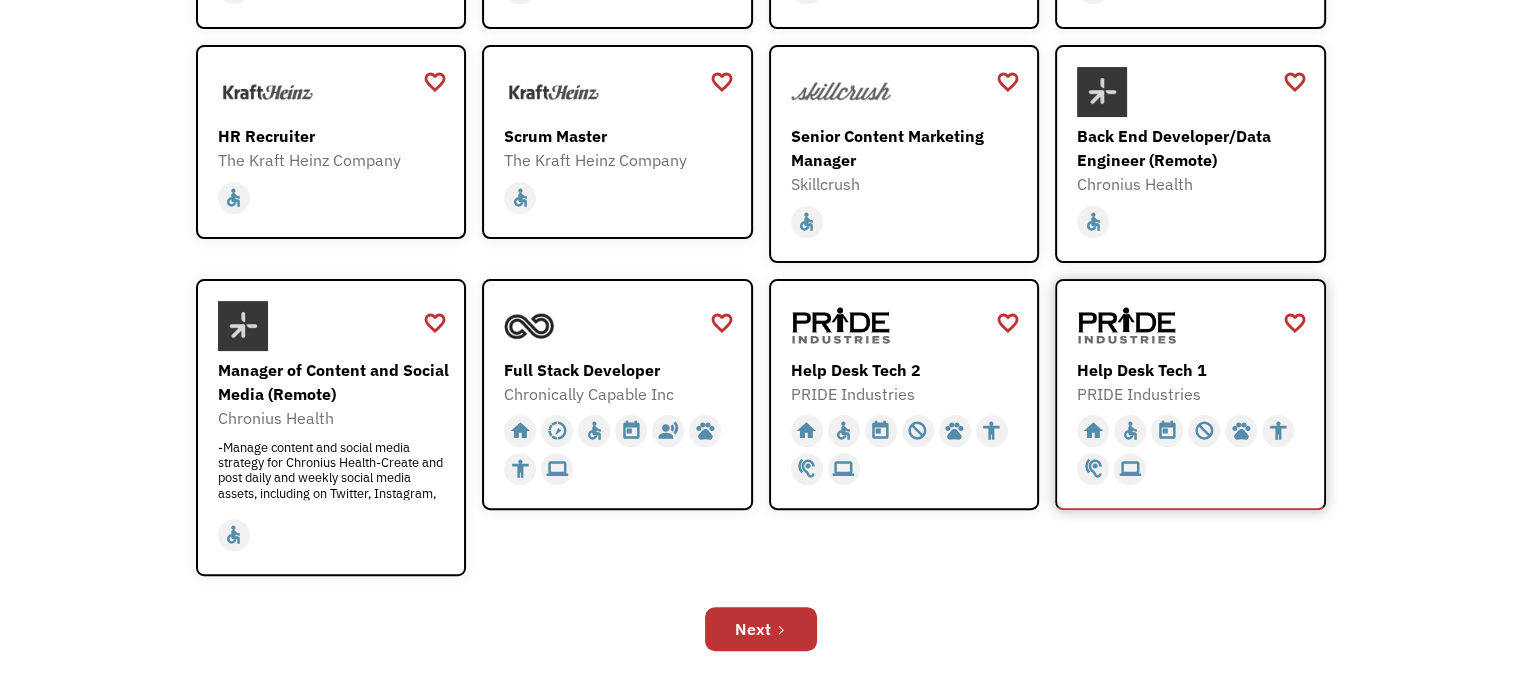 click at bounding box center (1193, 326) 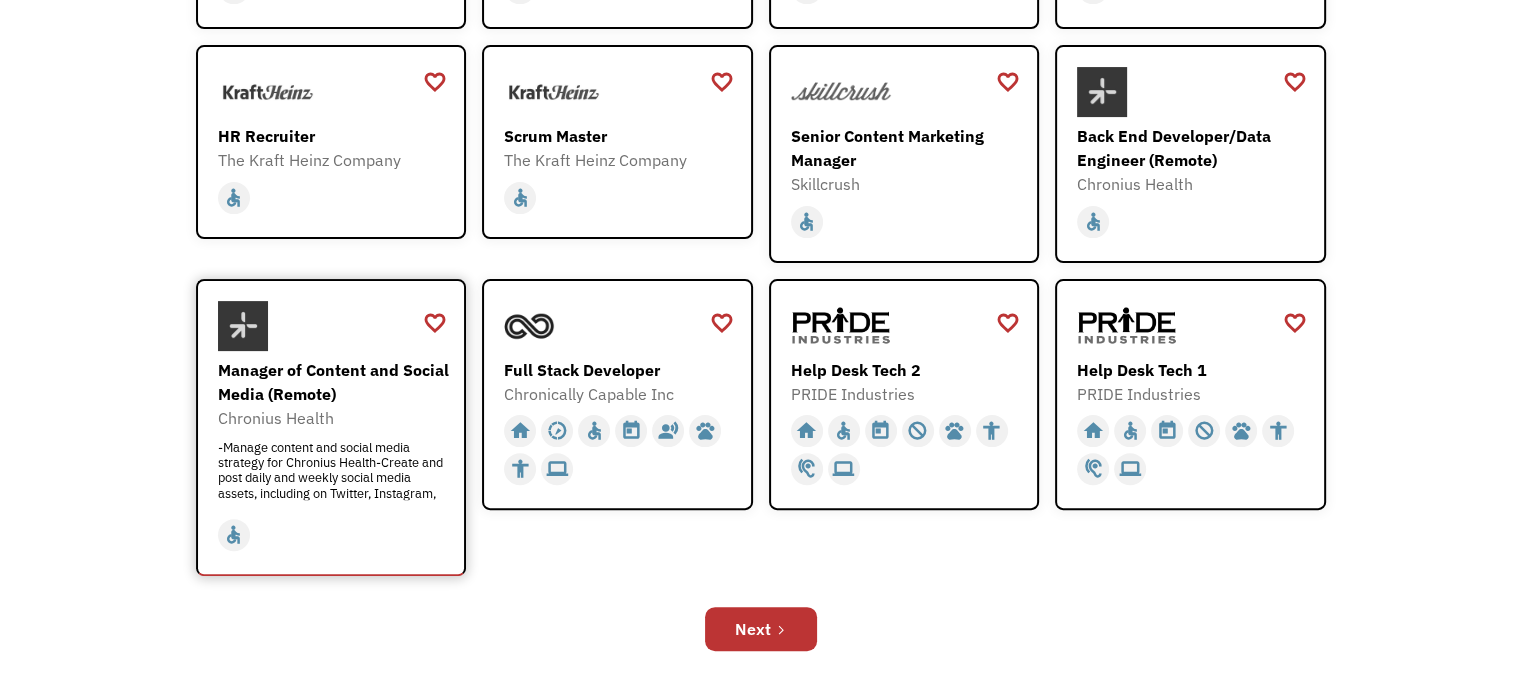 click on "-Manage content and social media strategy for Chronius Health-Create and post daily and weekly social media assets, including on Twitter, Instagram," at bounding box center [334, 470] 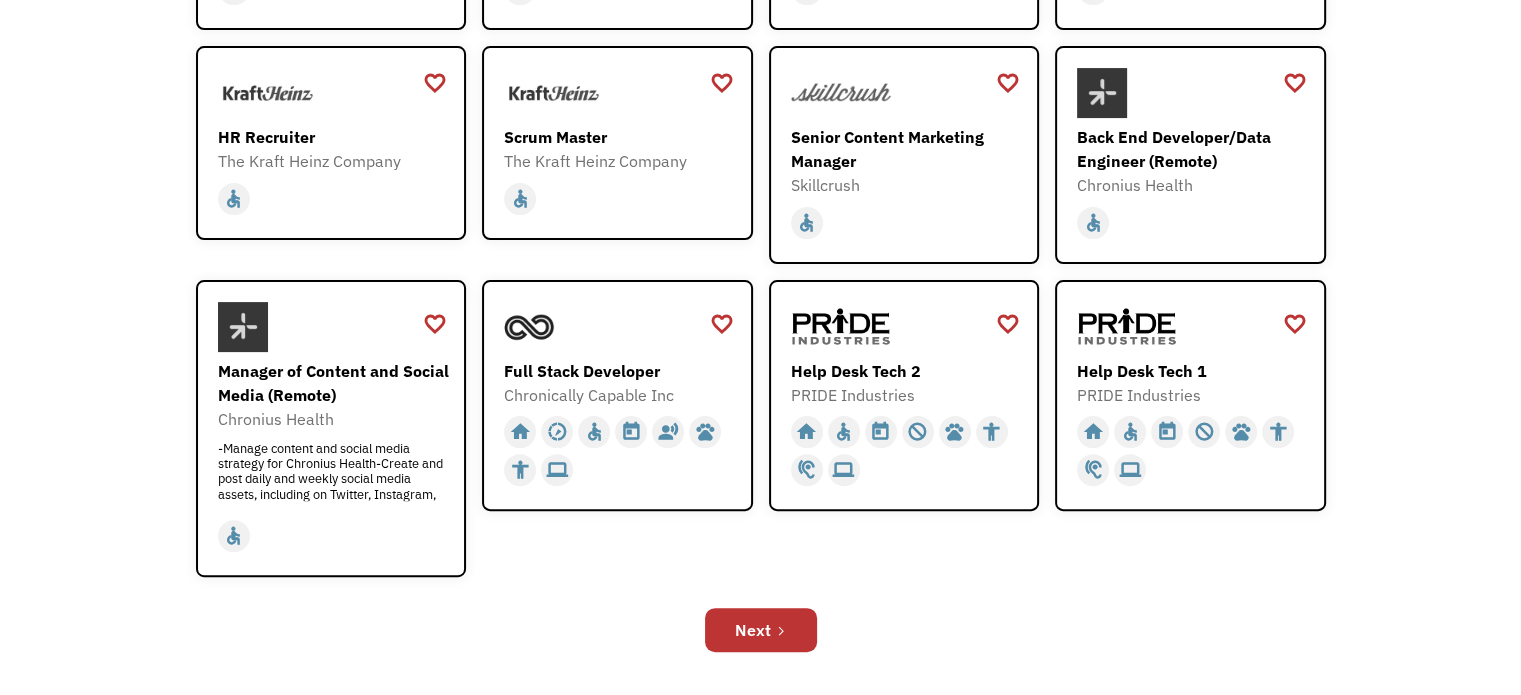 scroll, scrollTop: 500, scrollLeft: 0, axis: vertical 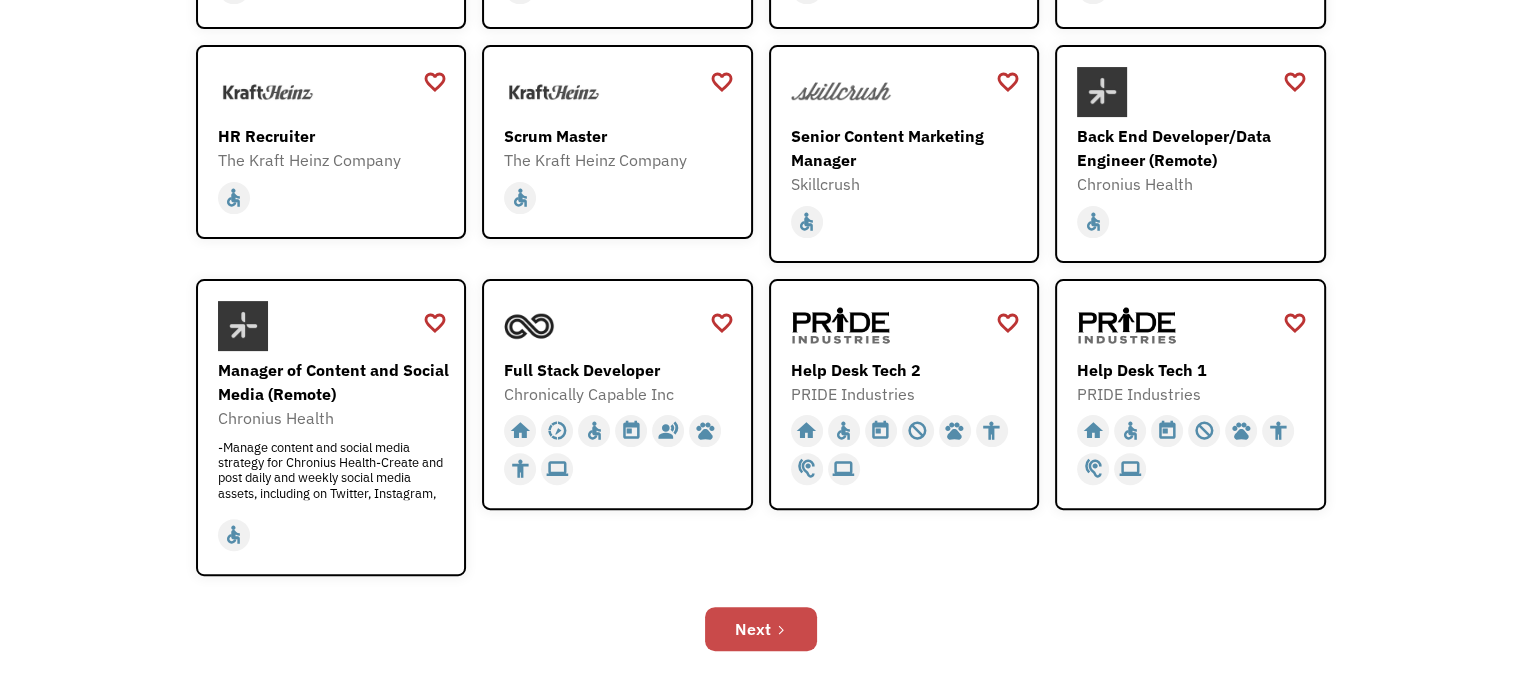 click on "Next" at bounding box center [753, 629] 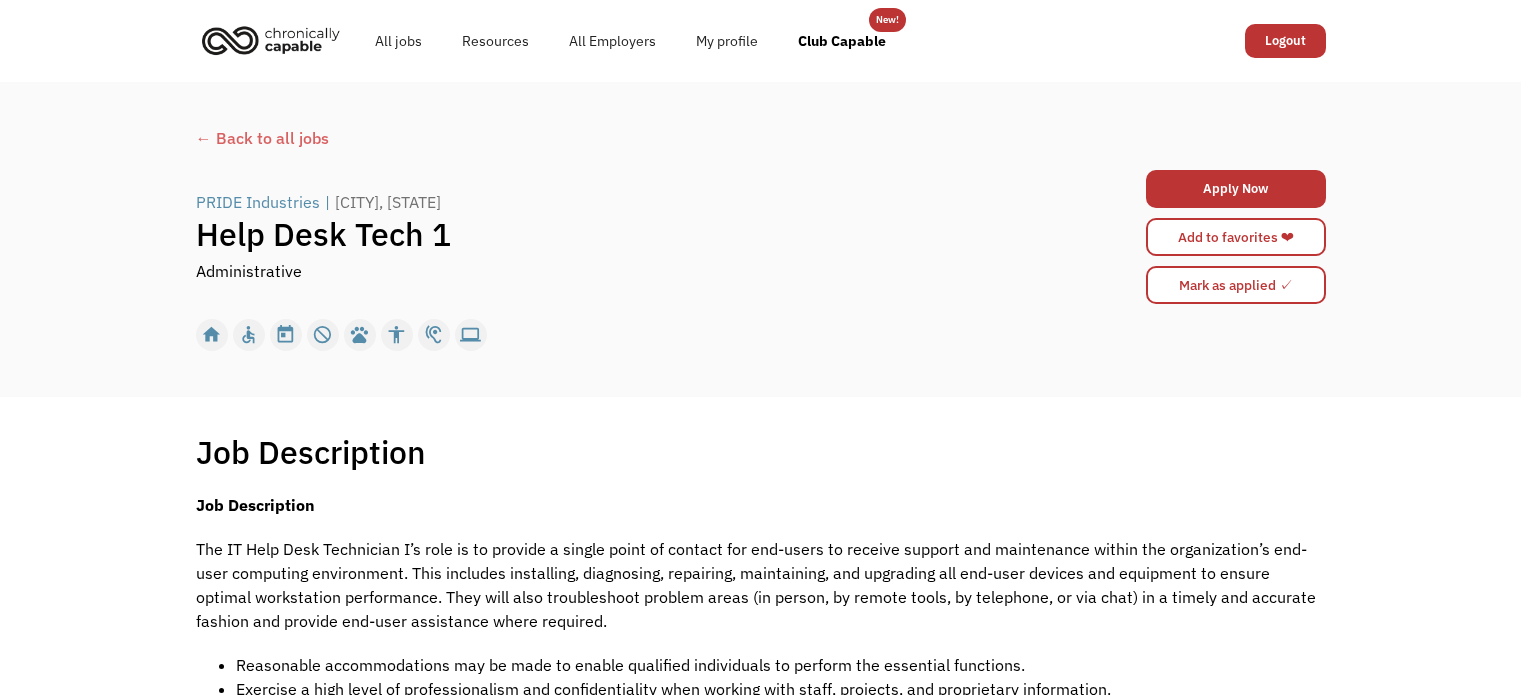 scroll, scrollTop: 0, scrollLeft: 0, axis: both 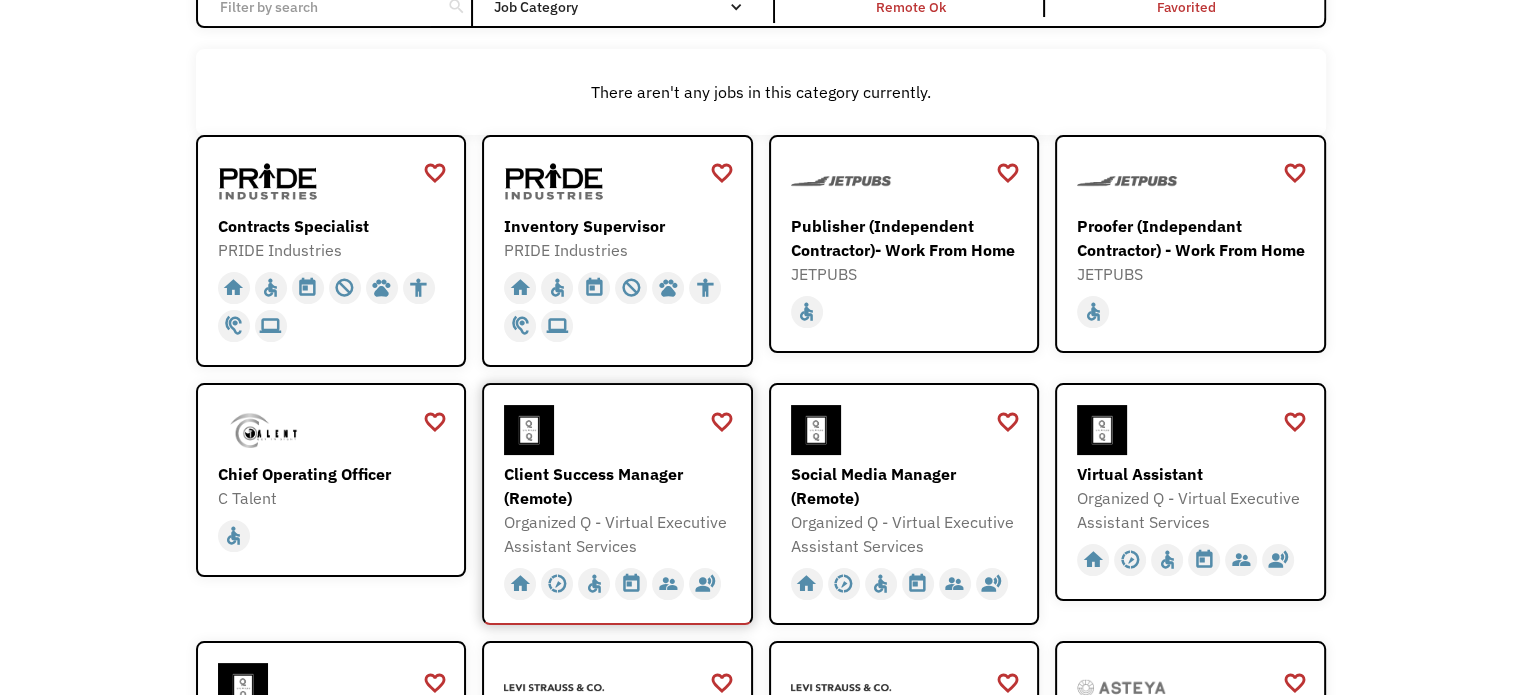 click at bounding box center [620, 430] 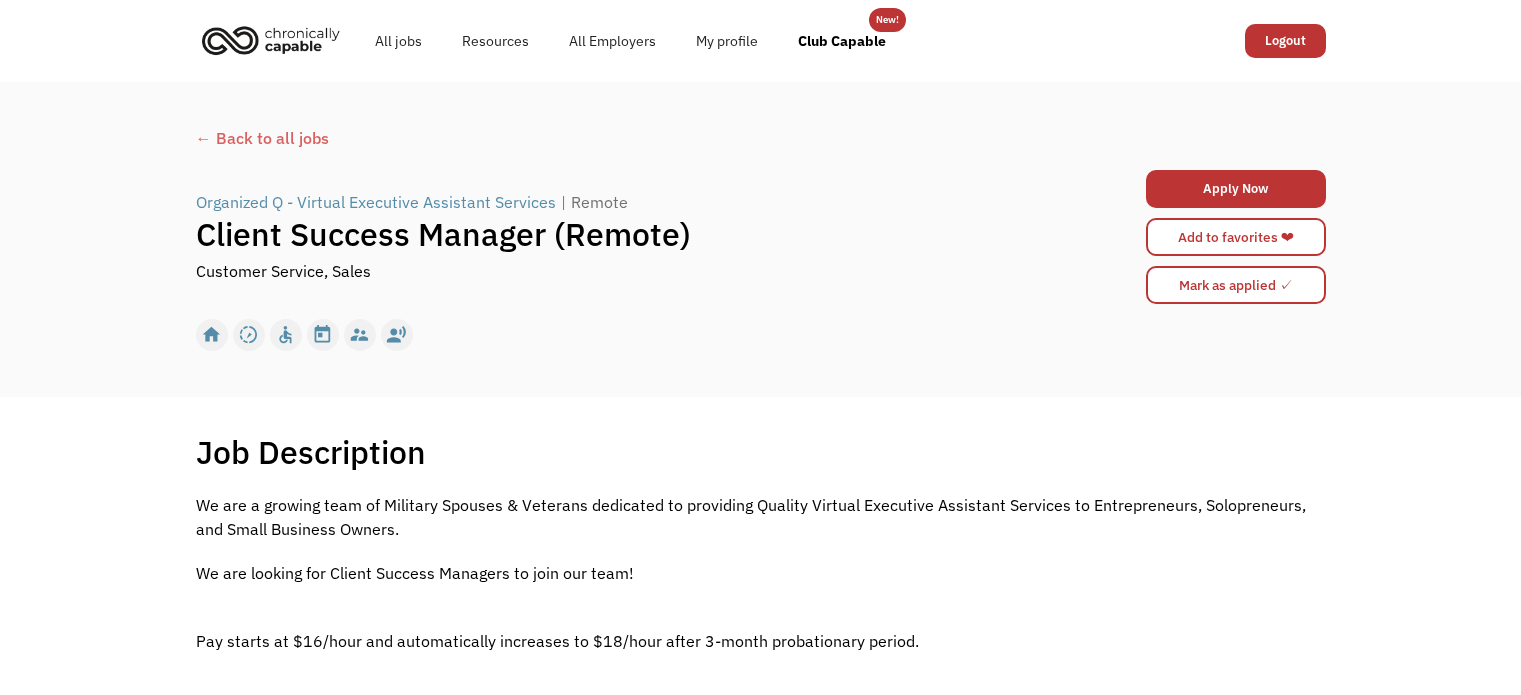 scroll, scrollTop: 0, scrollLeft: 0, axis: both 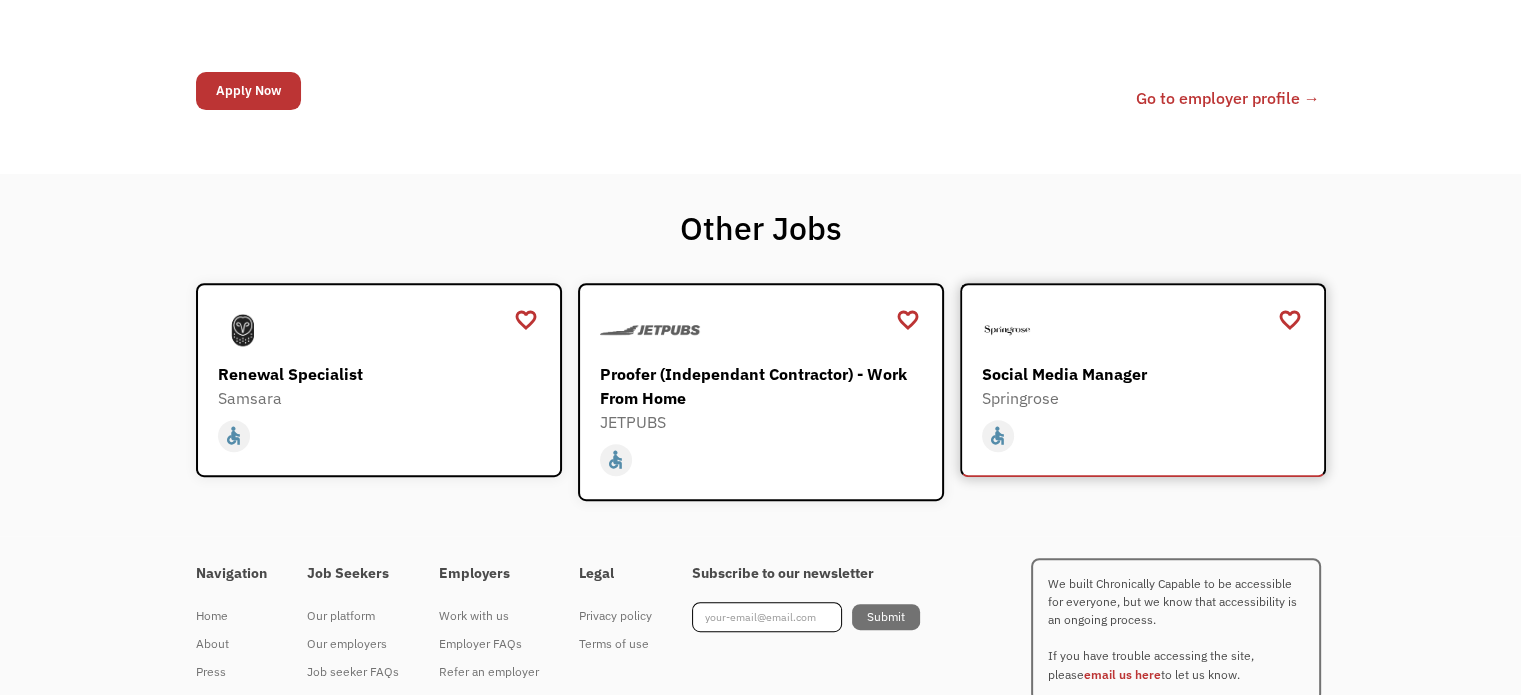 click at bounding box center (1145, 330) 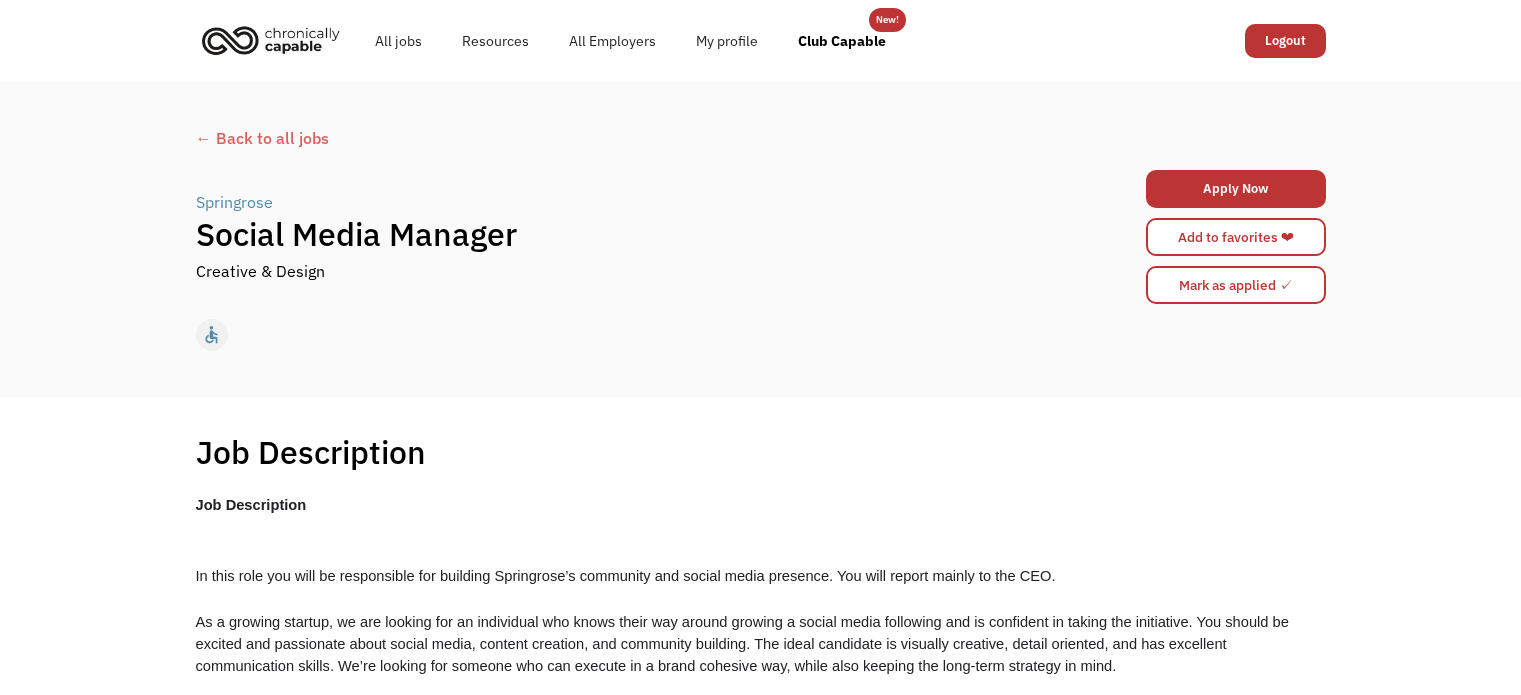 scroll, scrollTop: 0, scrollLeft: 0, axis: both 